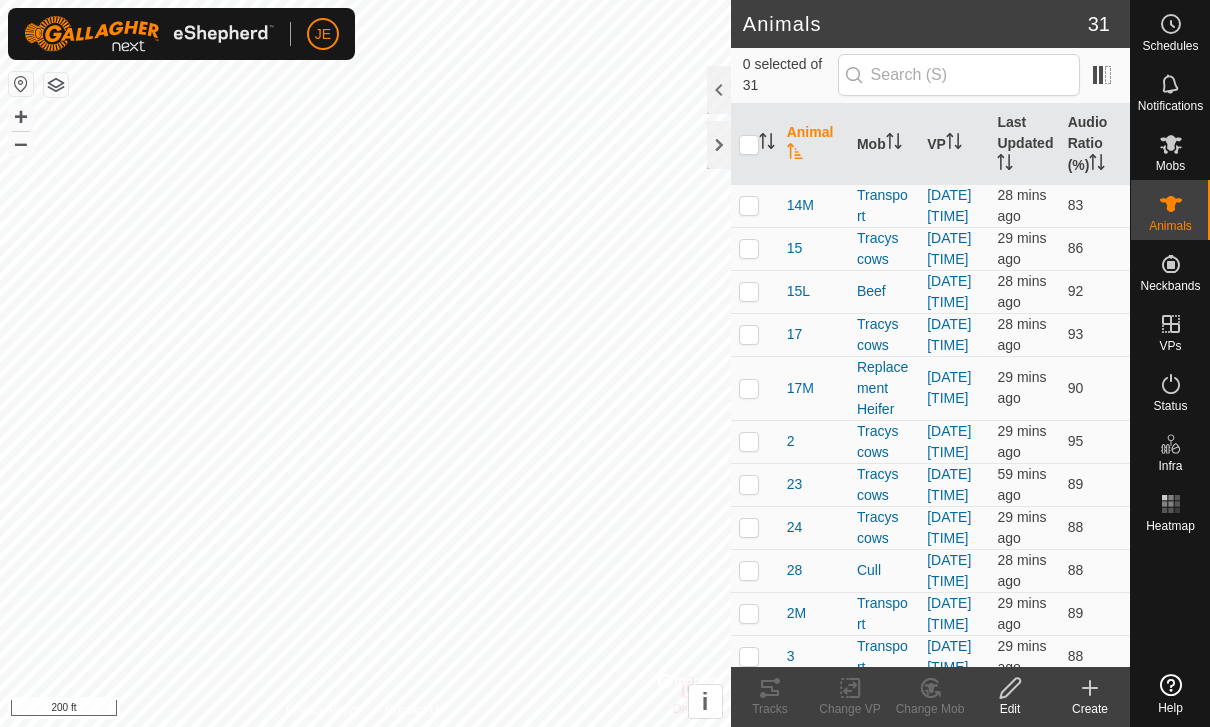 scroll, scrollTop: 0, scrollLeft: 0, axis: both 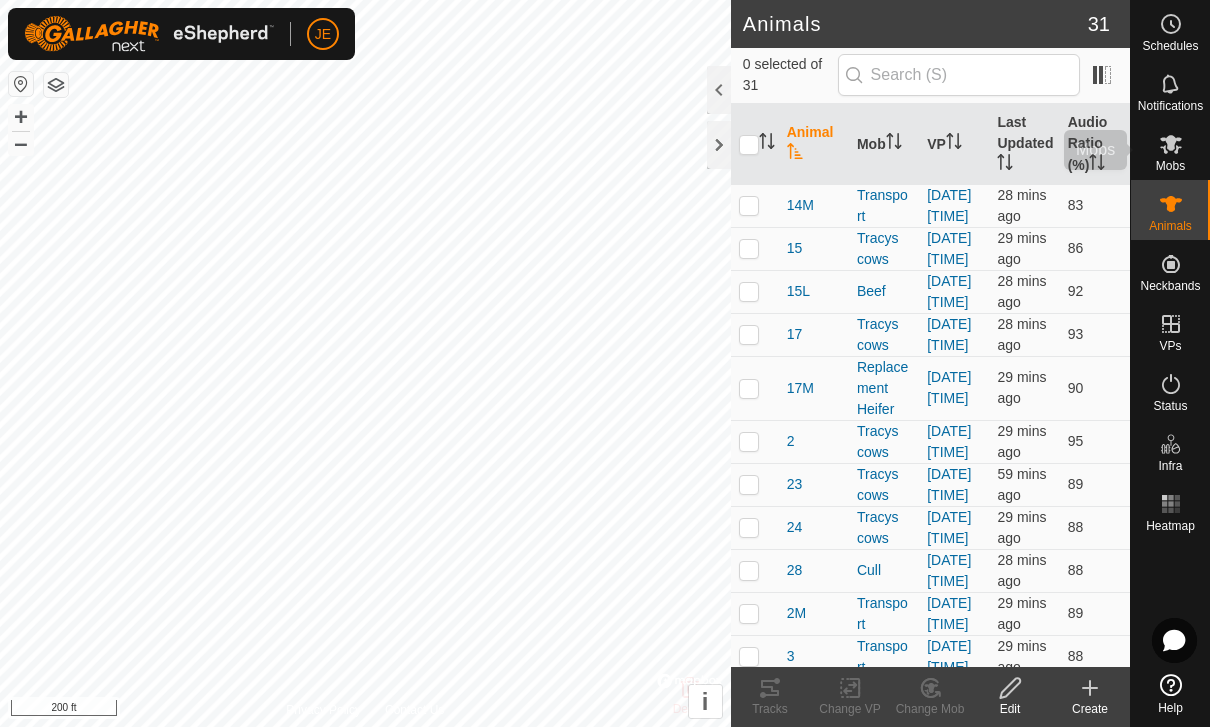 click 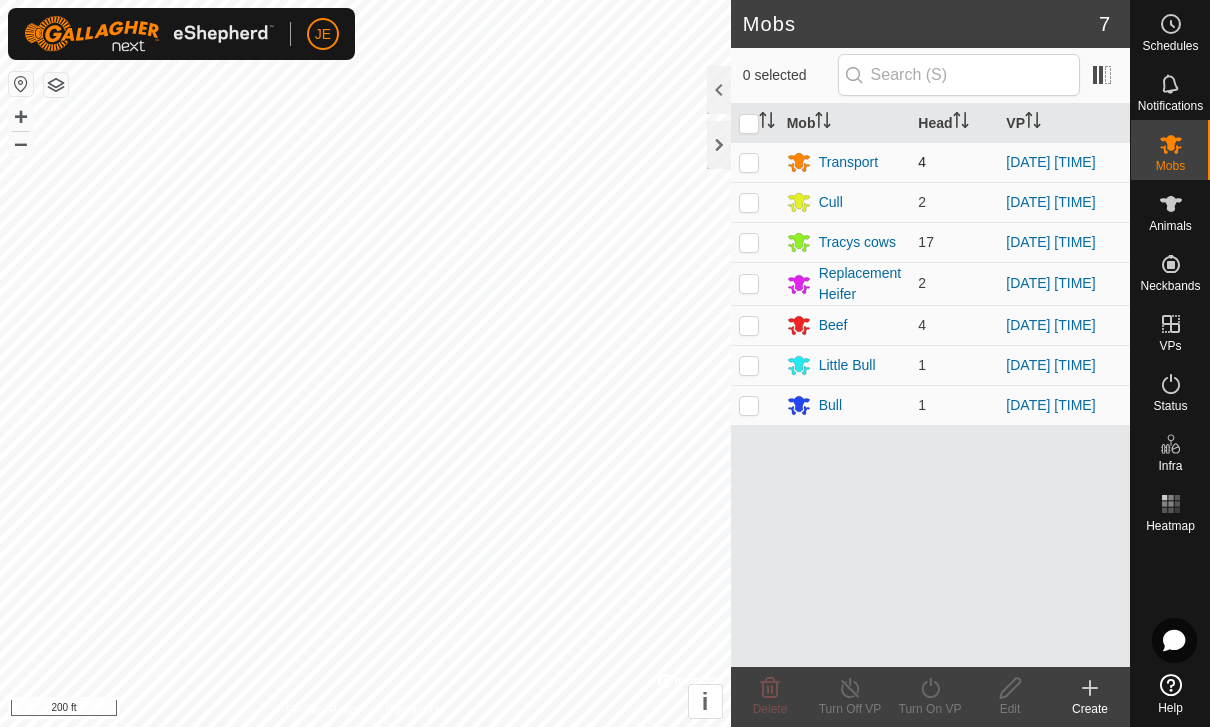 click at bounding box center [749, 162] 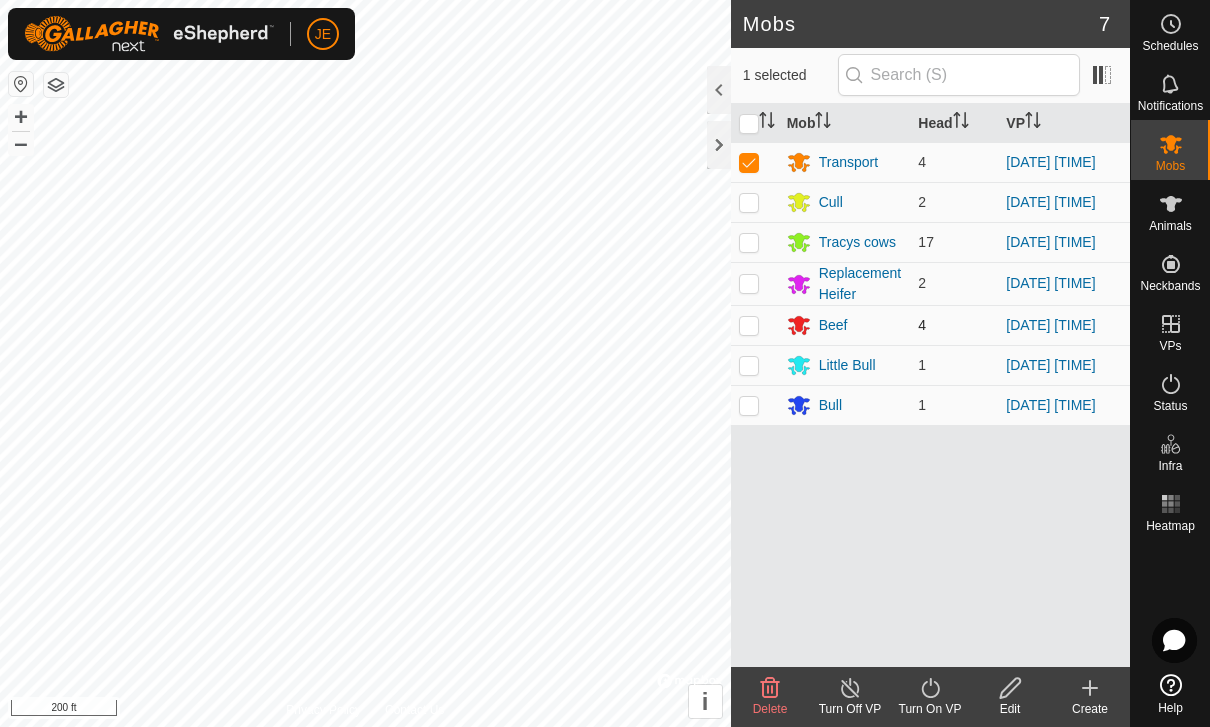 click at bounding box center [755, 325] 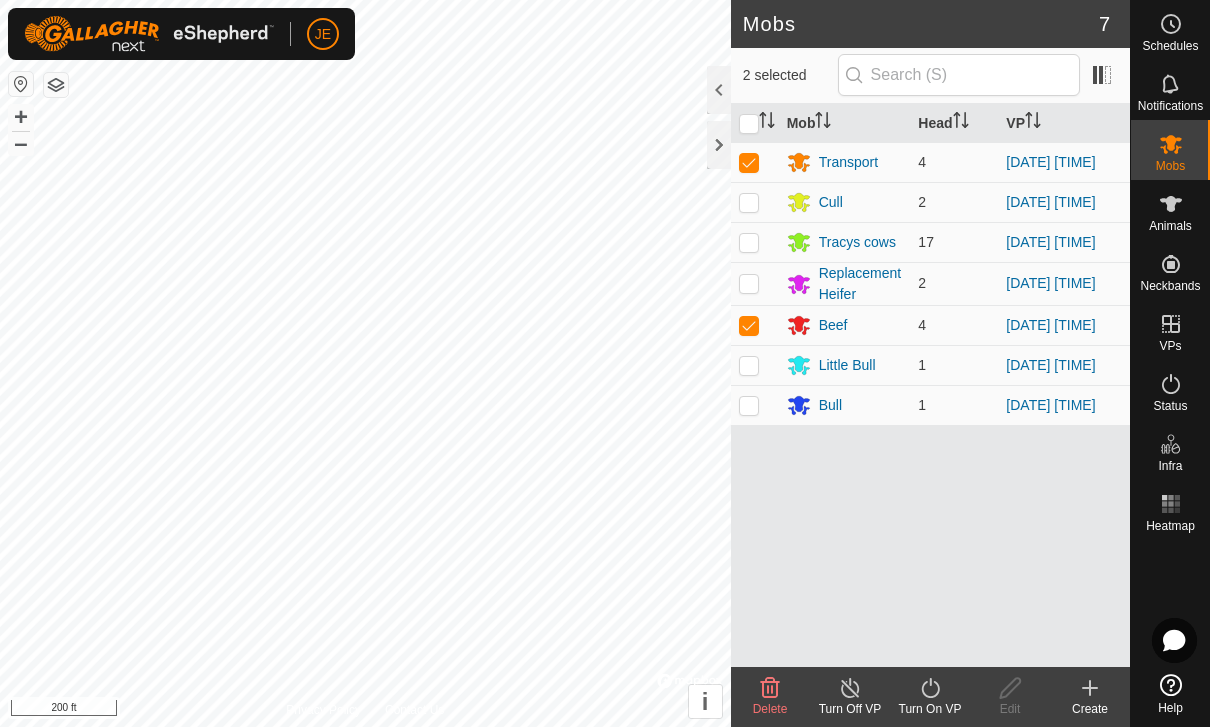 click 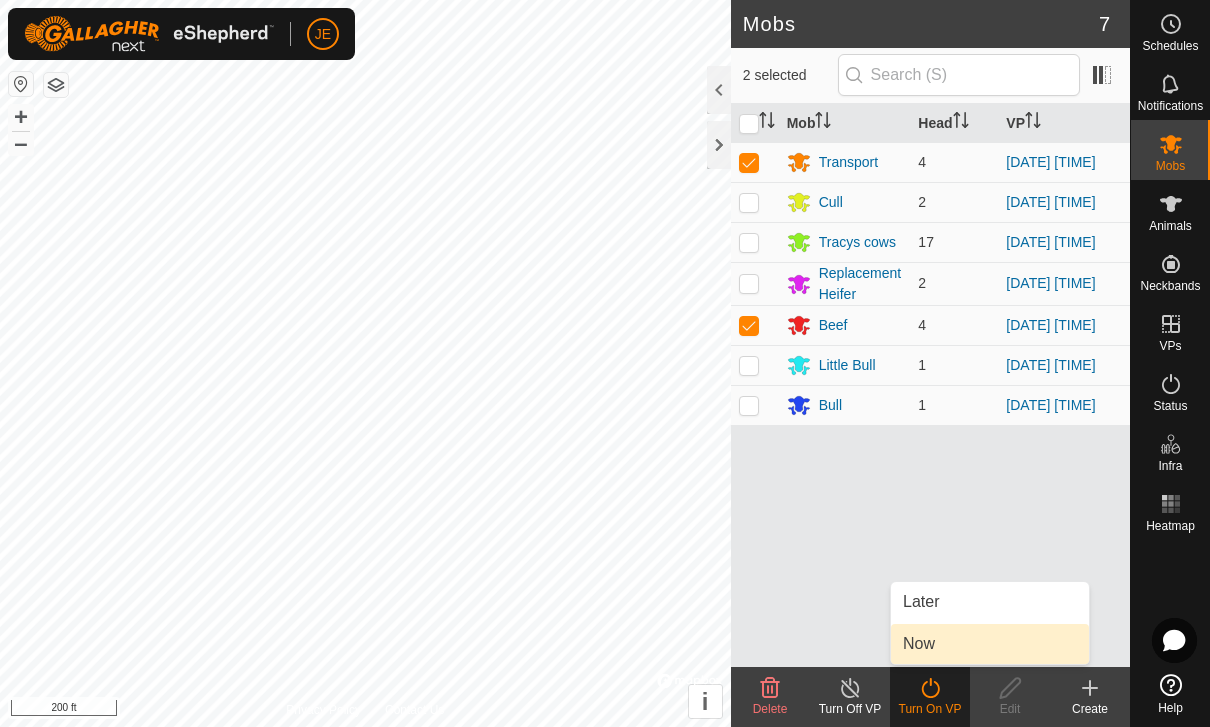 click on "Now" at bounding box center (990, 644) 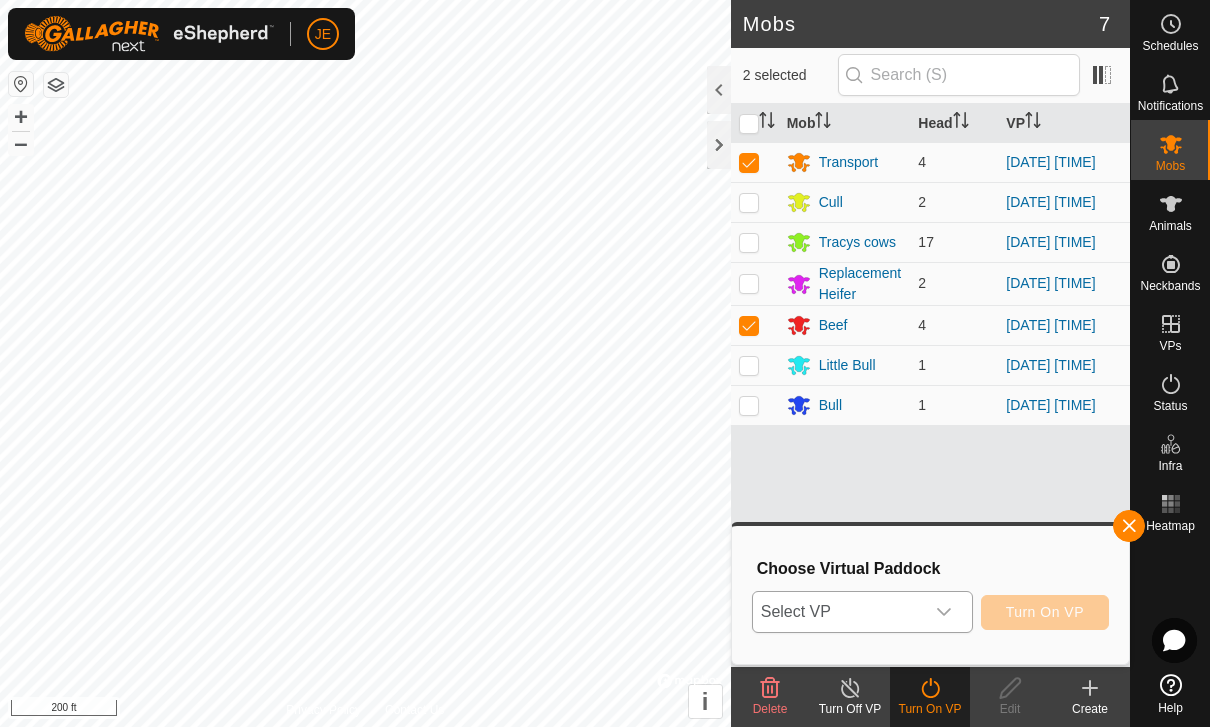 click on "Select VP" at bounding box center [838, 612] 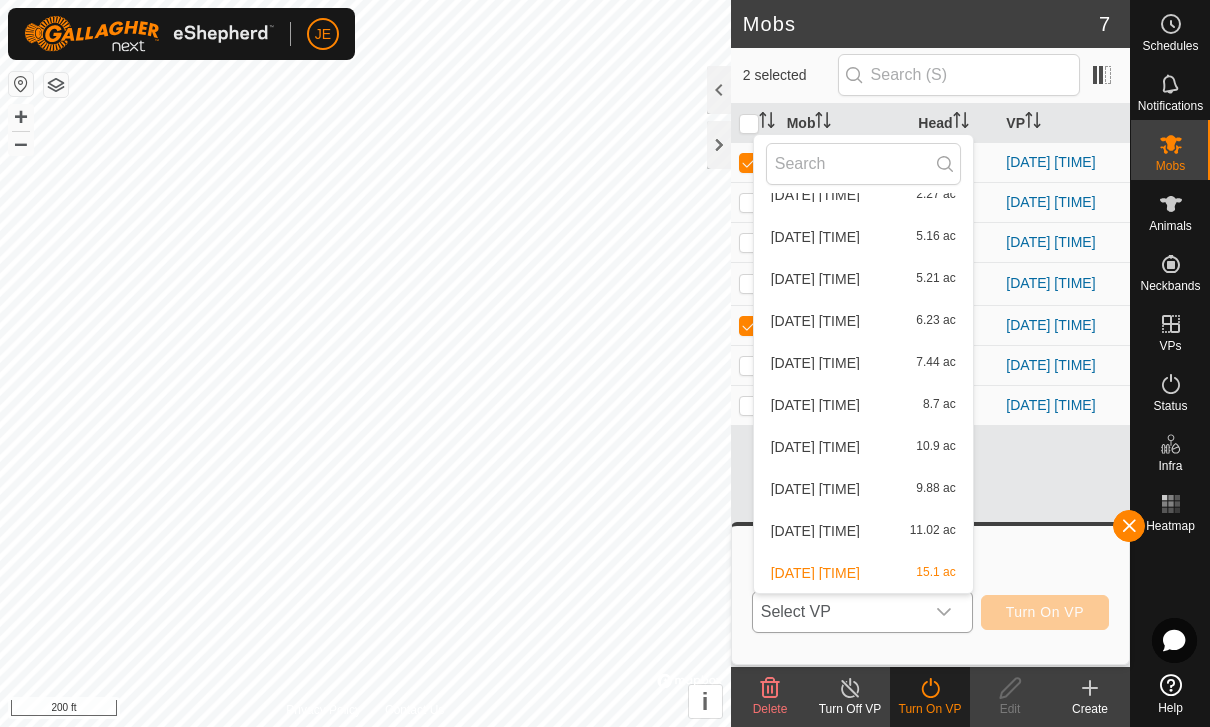 scroll, scrollTop: 1592, scrollLeft: 0, axis: vertical 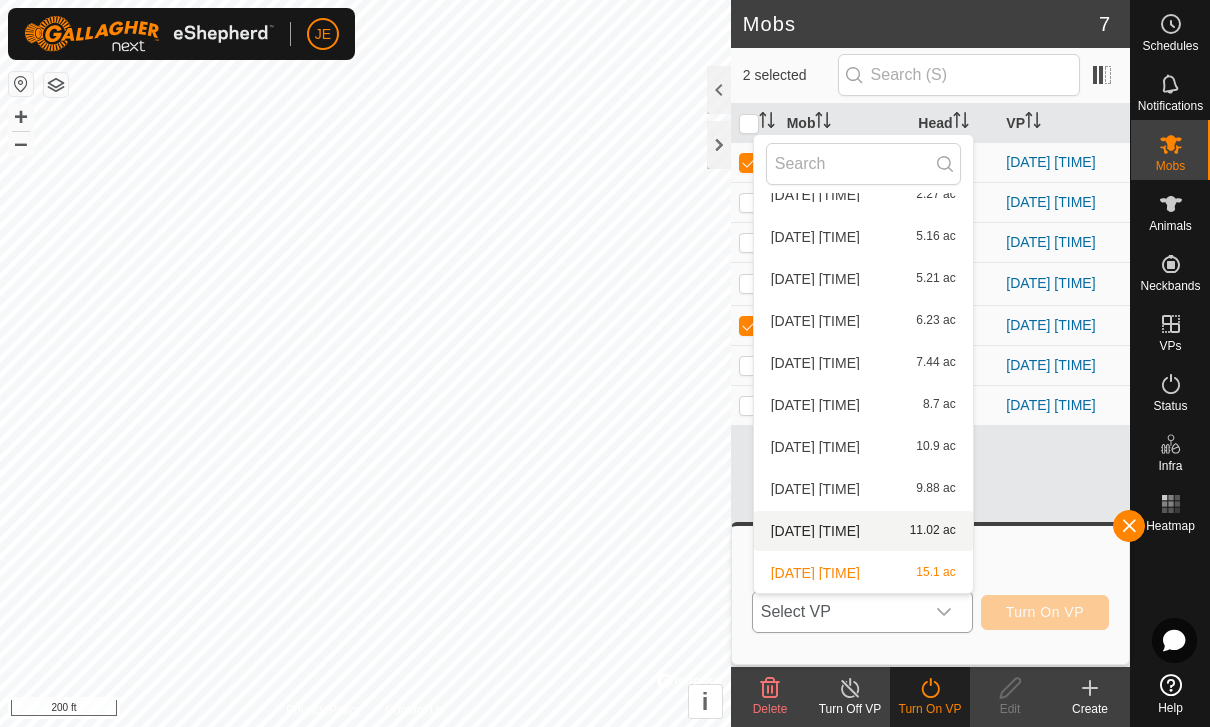 click on "[DATE] [TIME]" at bounding box center [815, 531] 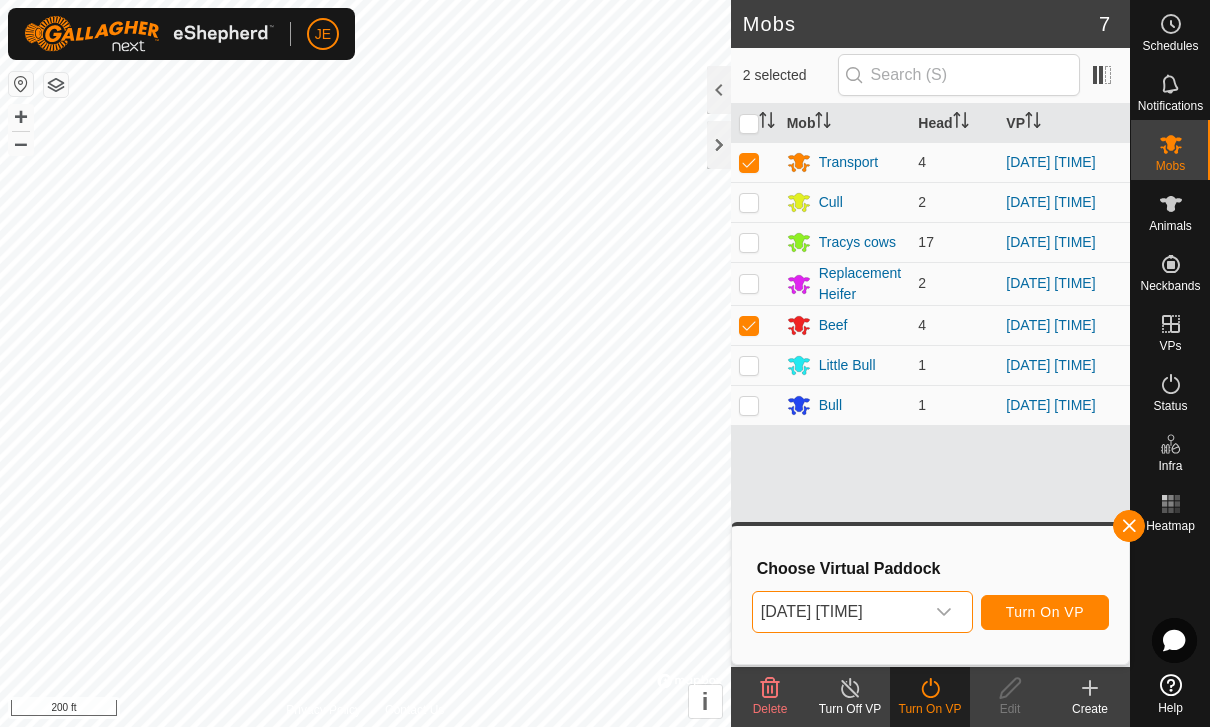 click on "Turn On VP" at bounding box center [1045, 612] 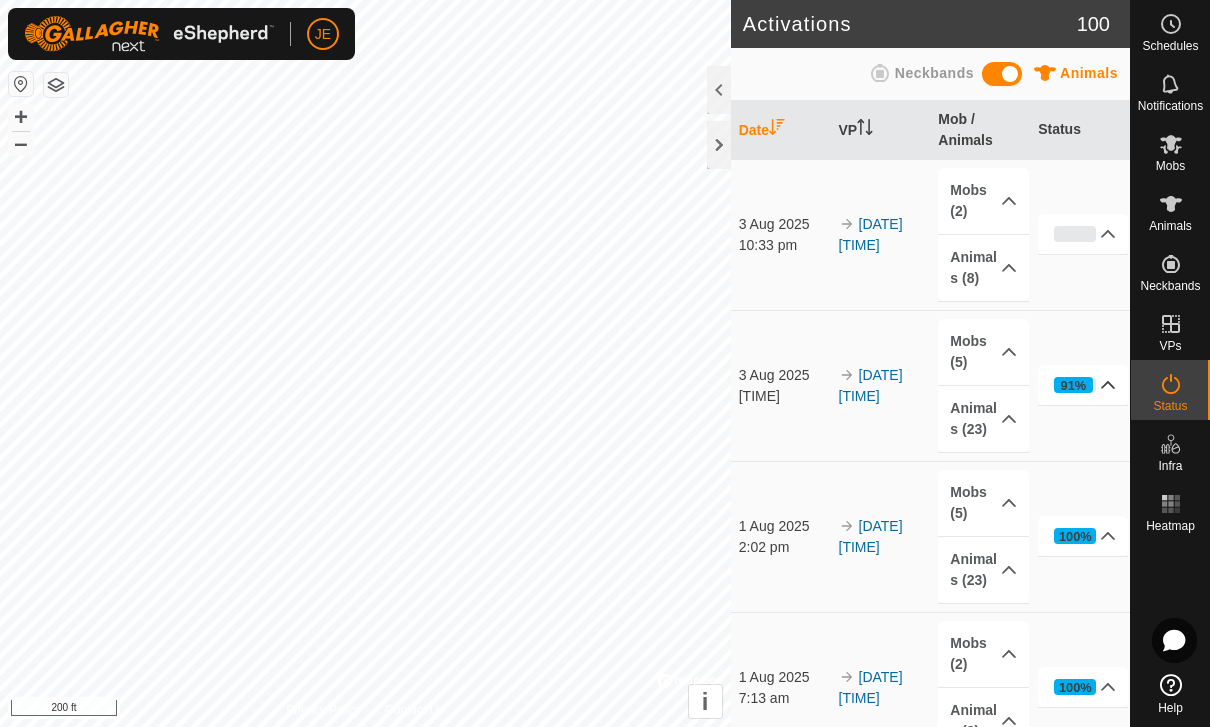 click 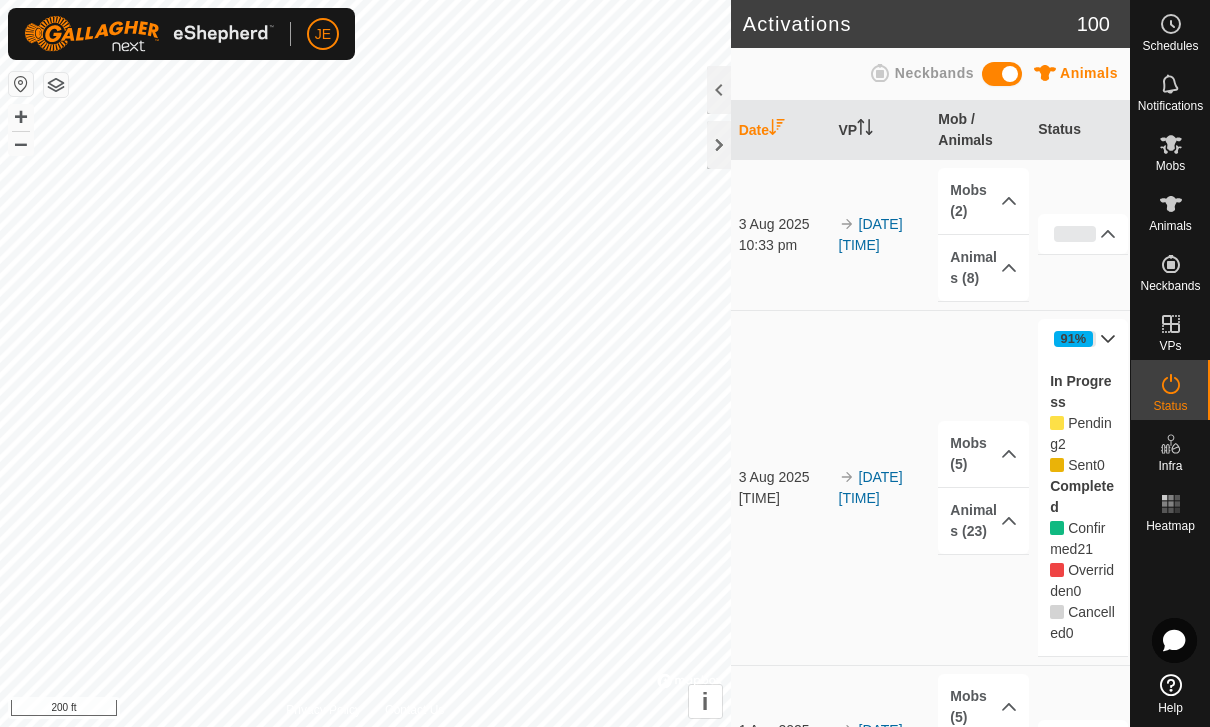click on "Pending" at bounding box center (1081, 433) 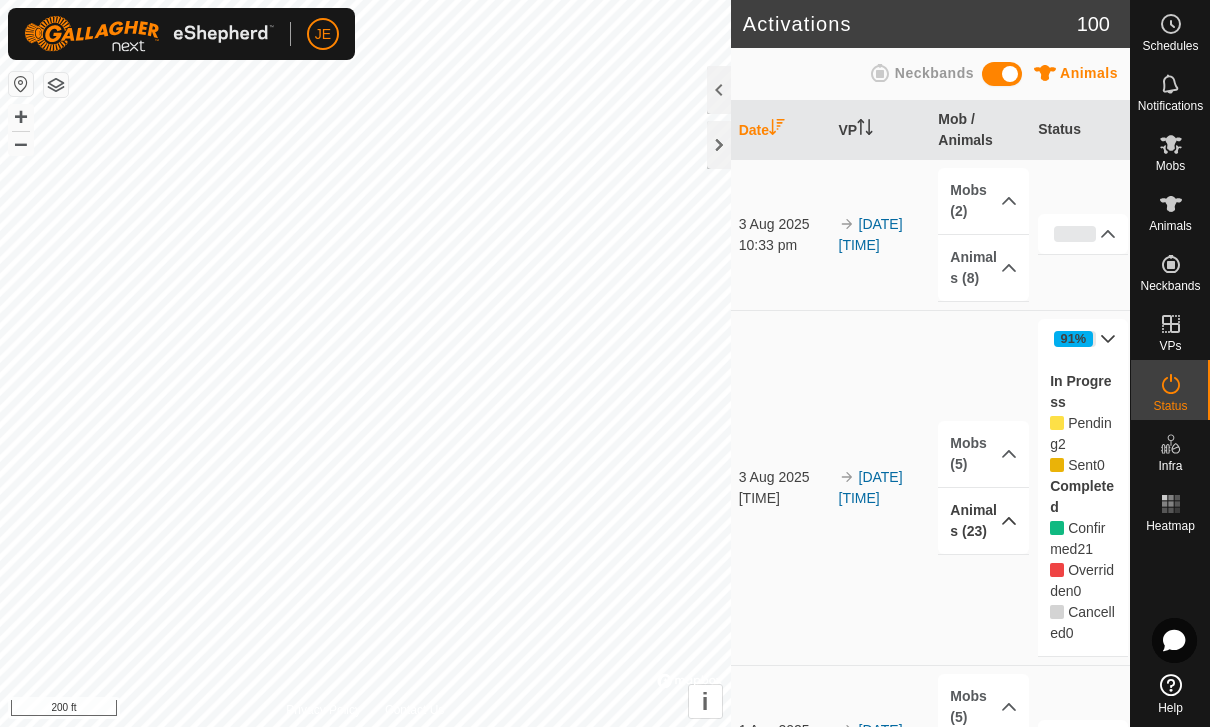 click 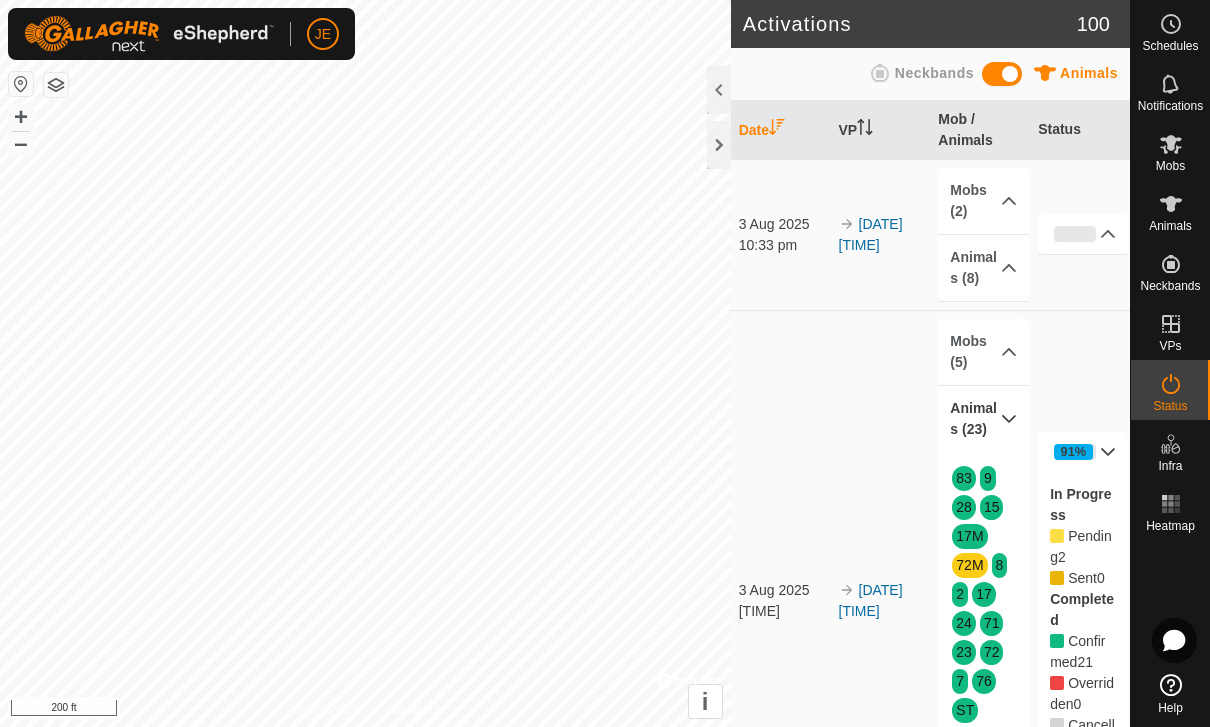 scroll, scrollTop: 0, scrollLeft: 0, axis: both 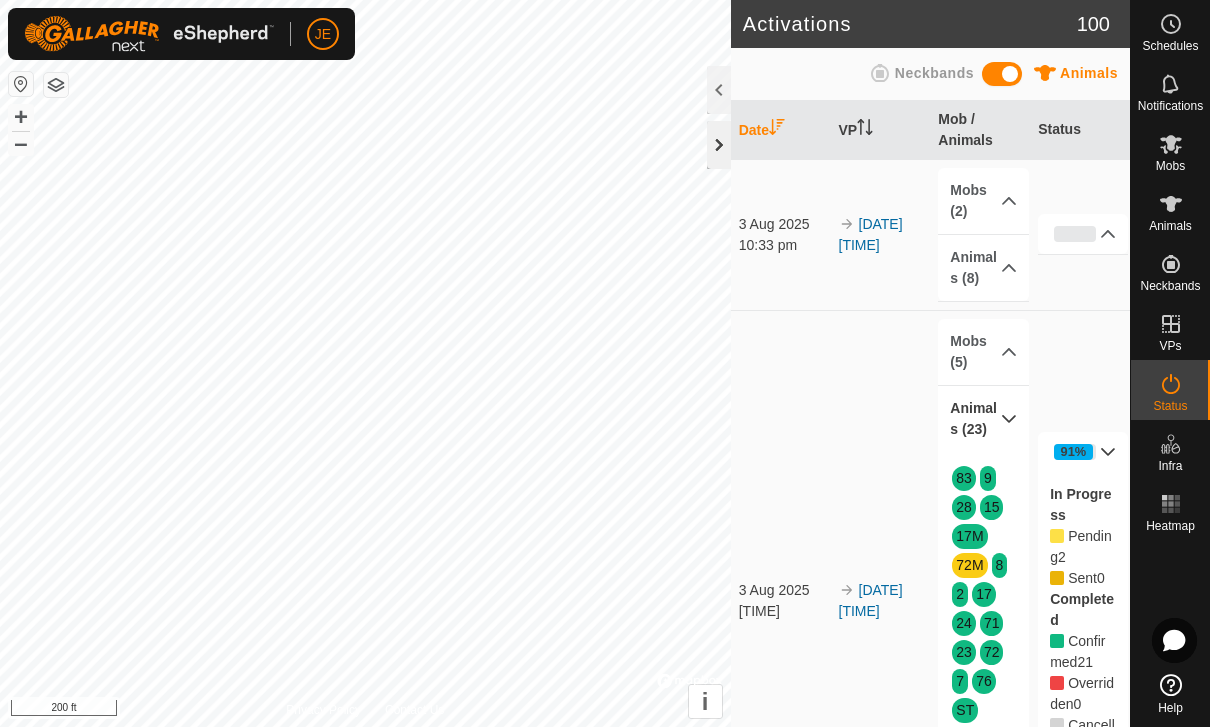 click 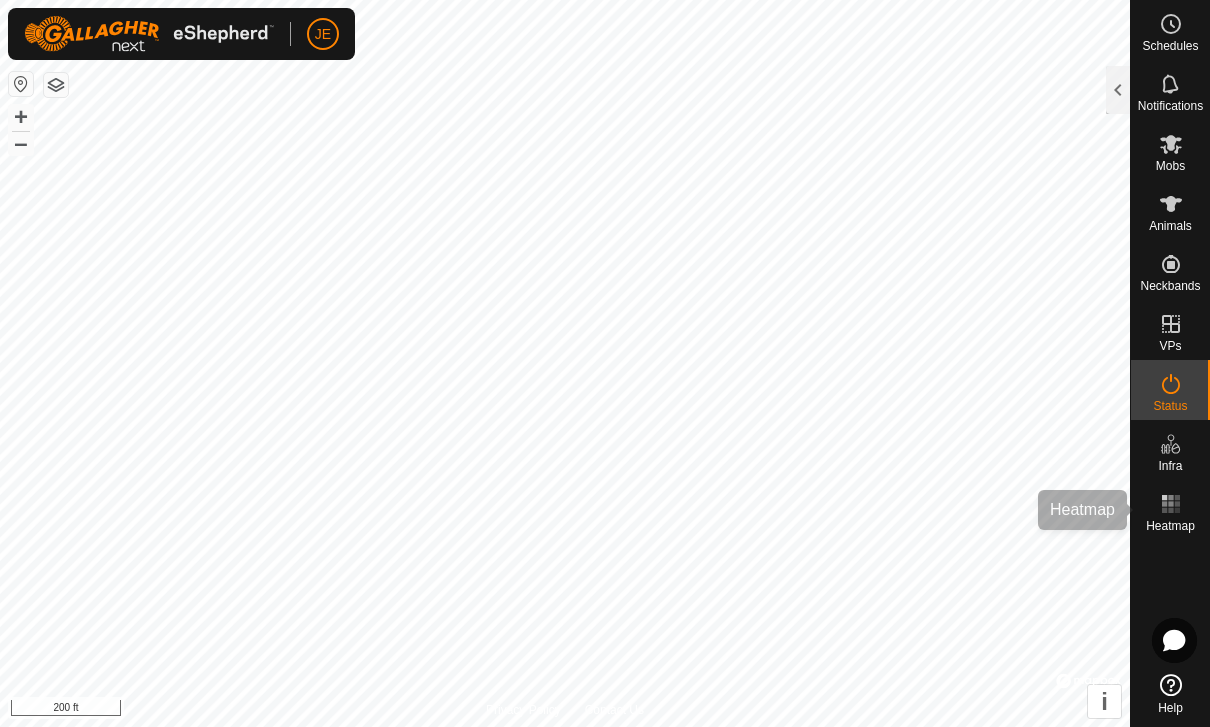 click 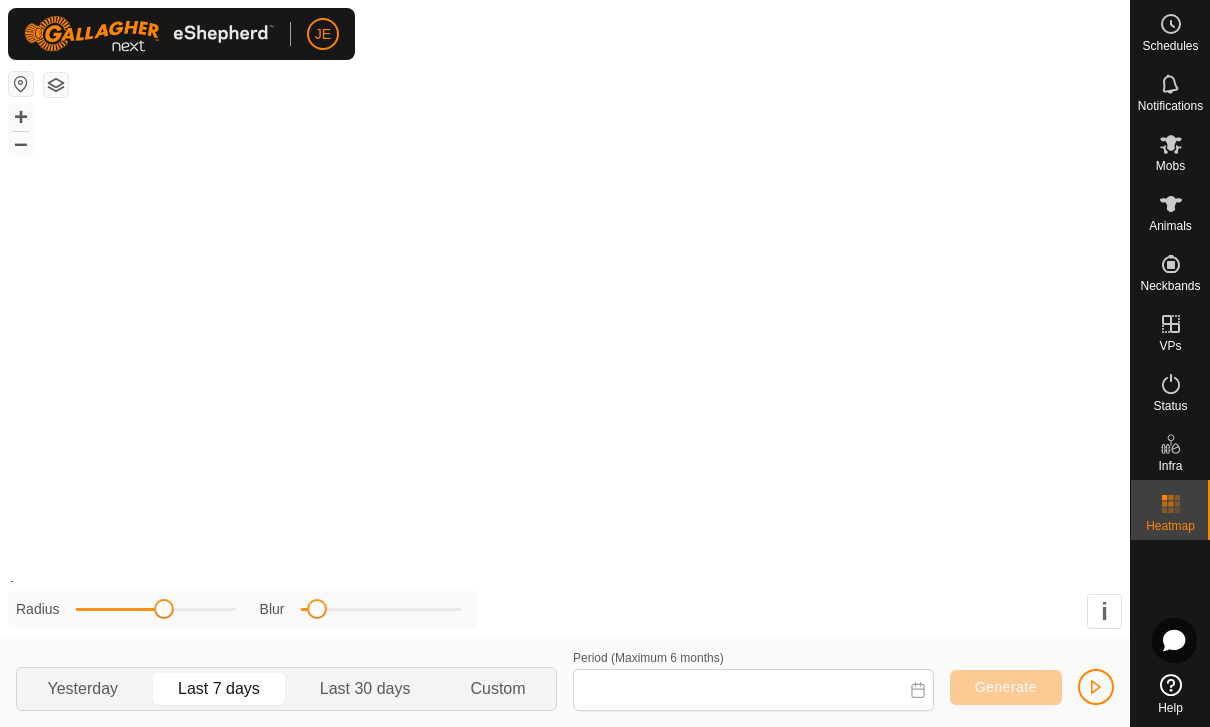 type on "27 Jul, 2025 - 02 Aug, 2025" 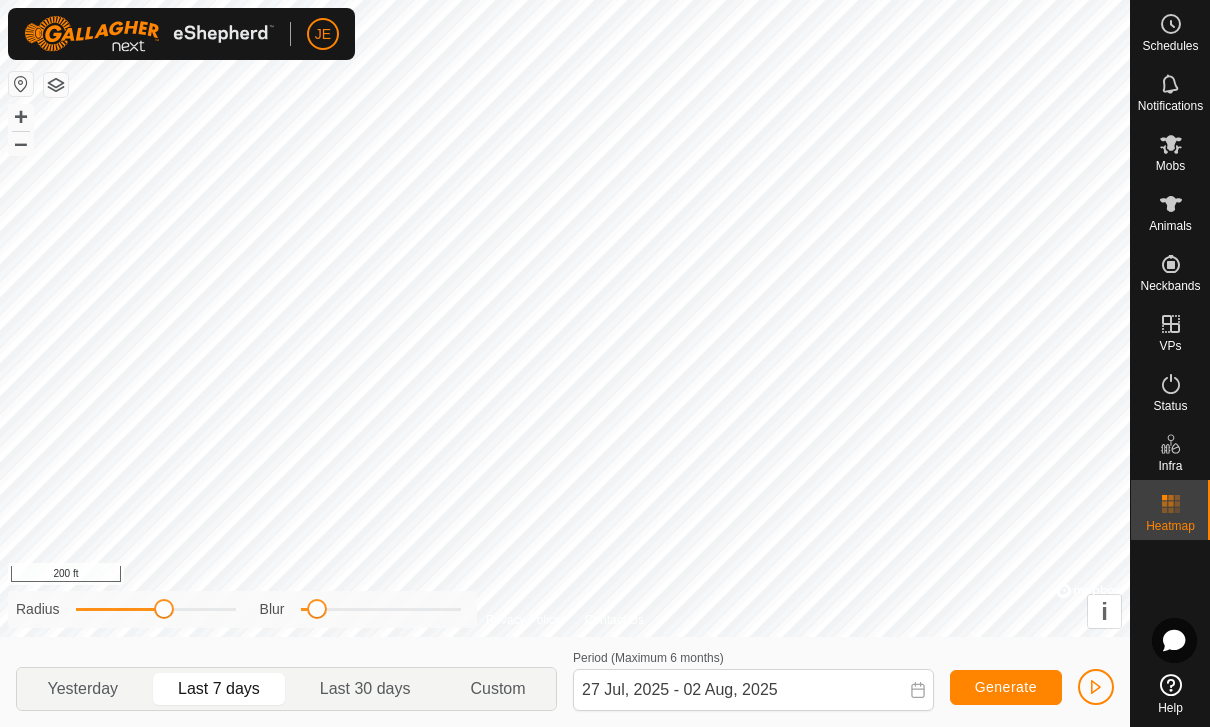 click 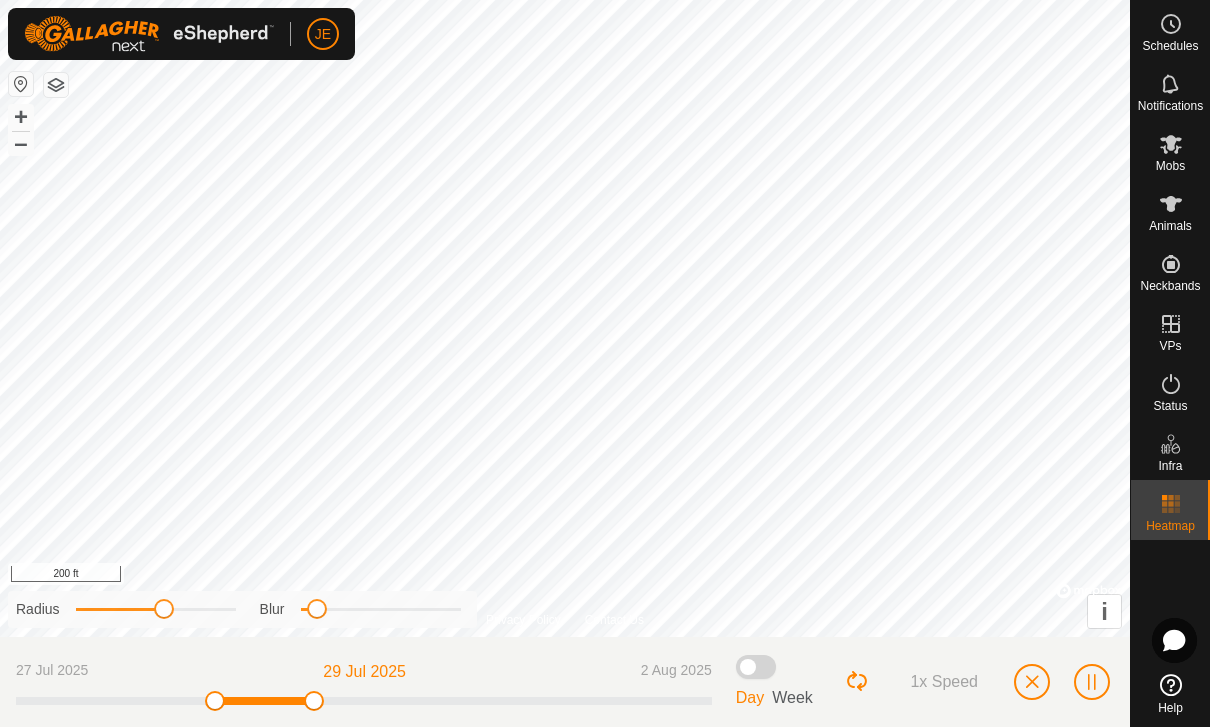 click 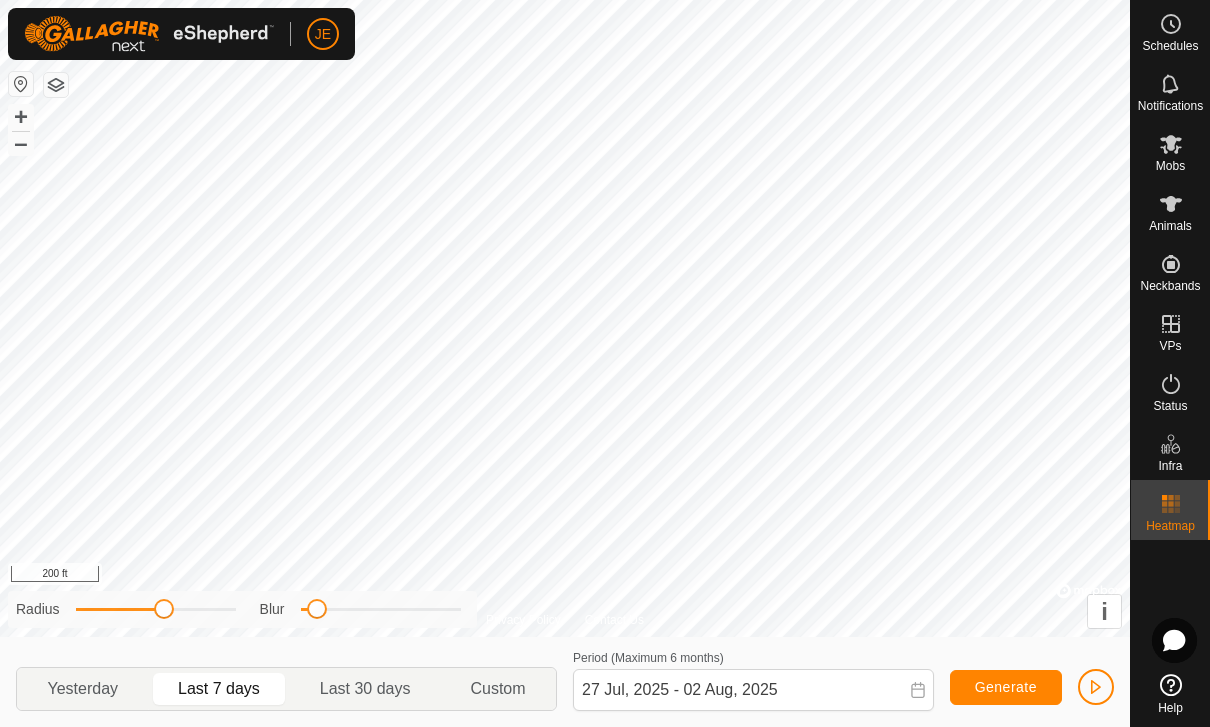click 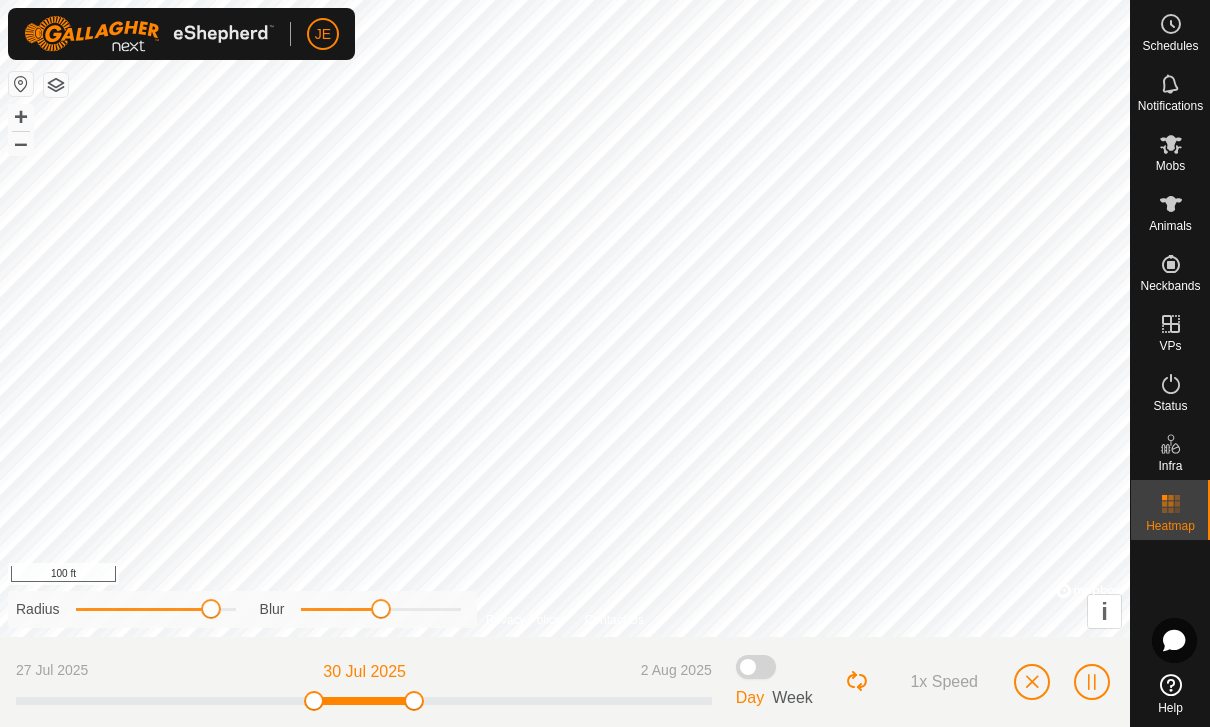 click 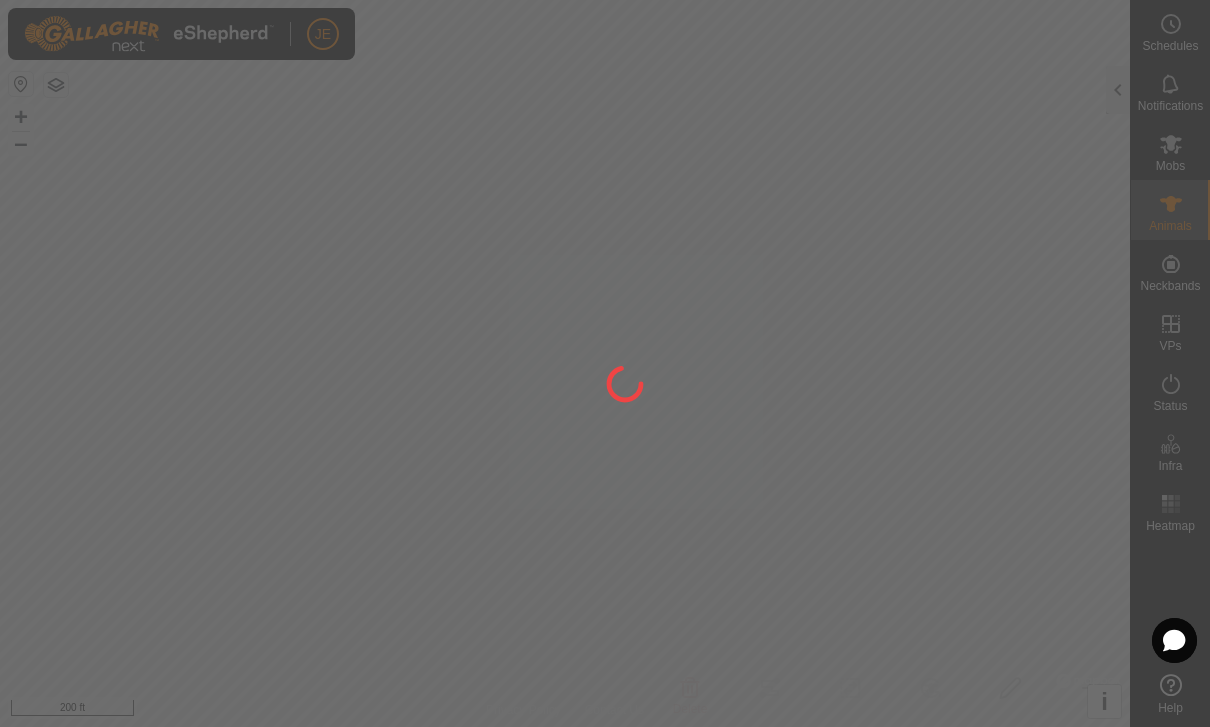 click 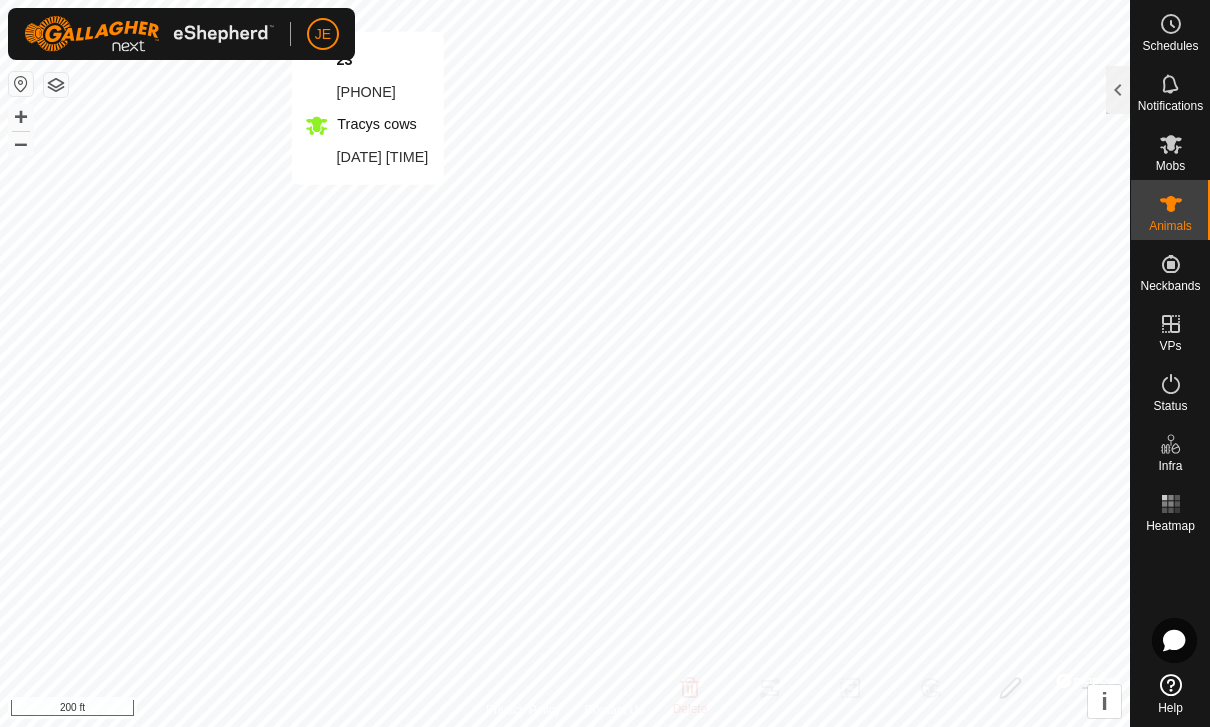 checkbox on "true" 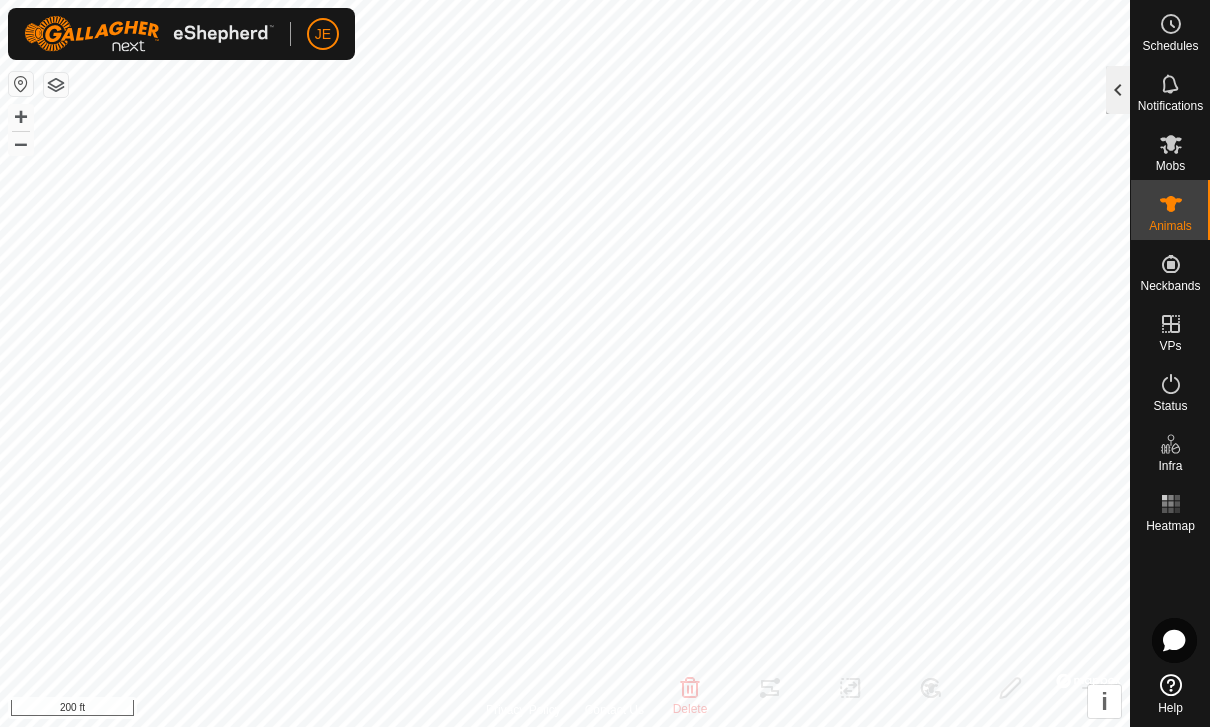 click 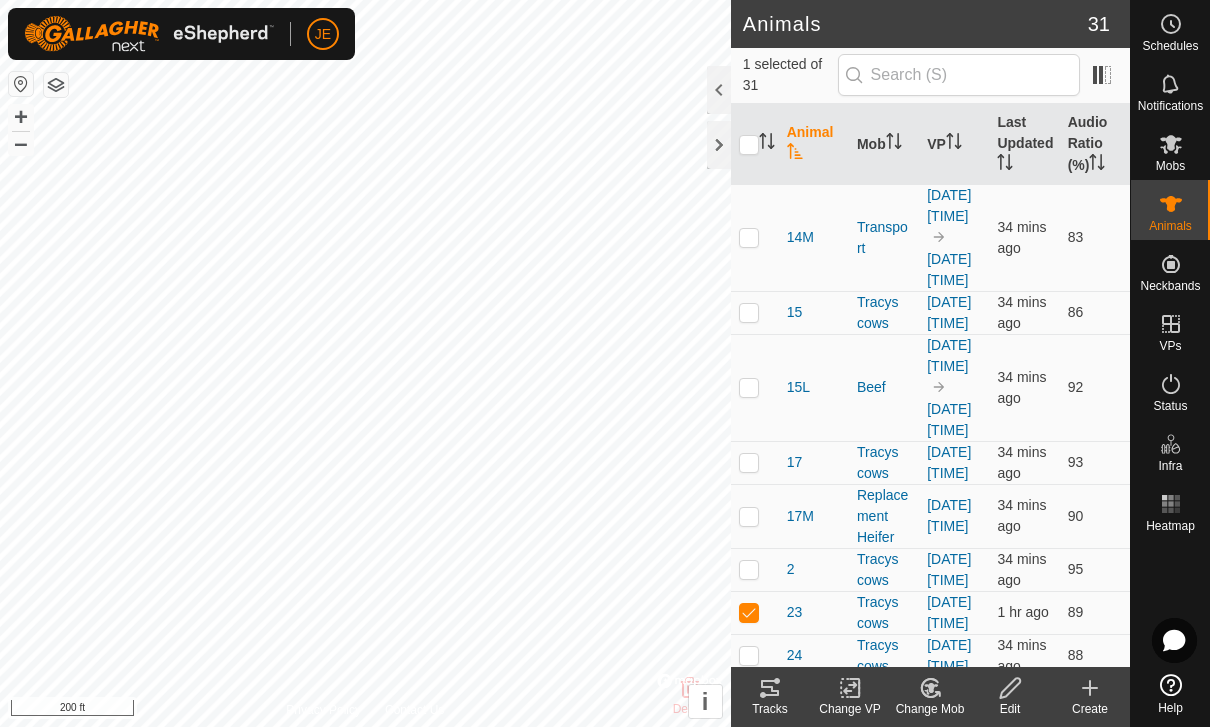 click 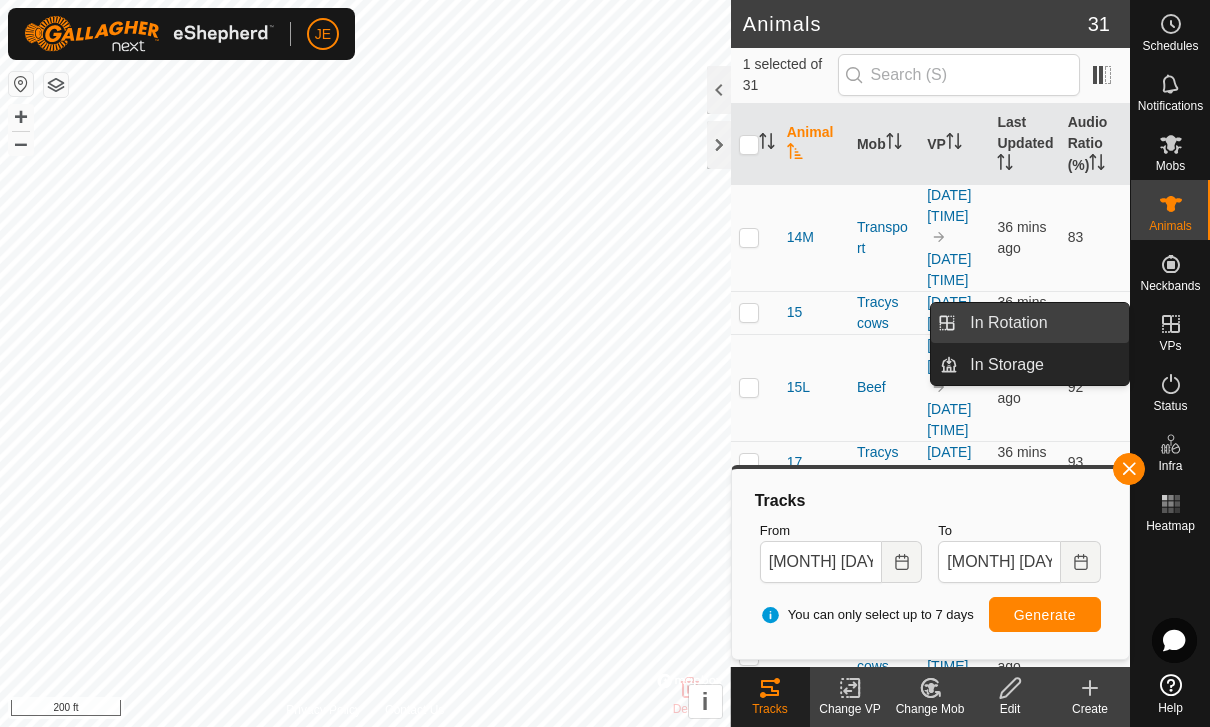 click on "In Rotation" at bounding box center [1043, 323] 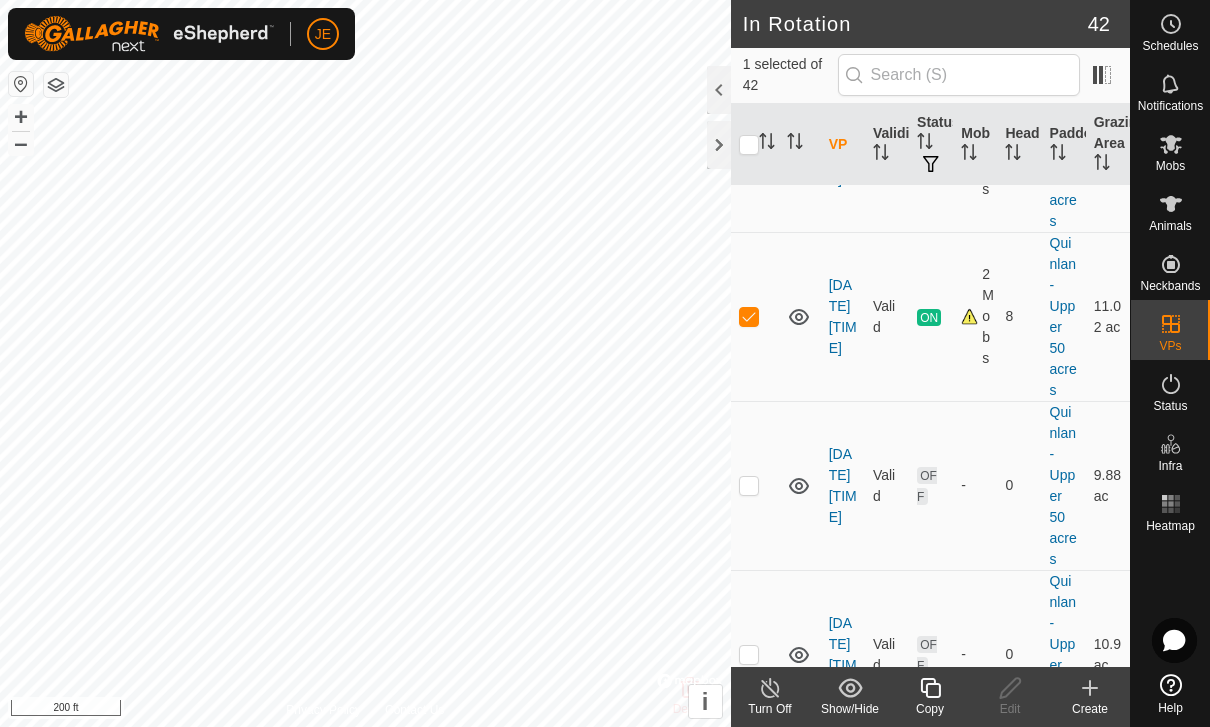 scroll, scrollTop: 4293, scrollLeft: 0, axis: vertical 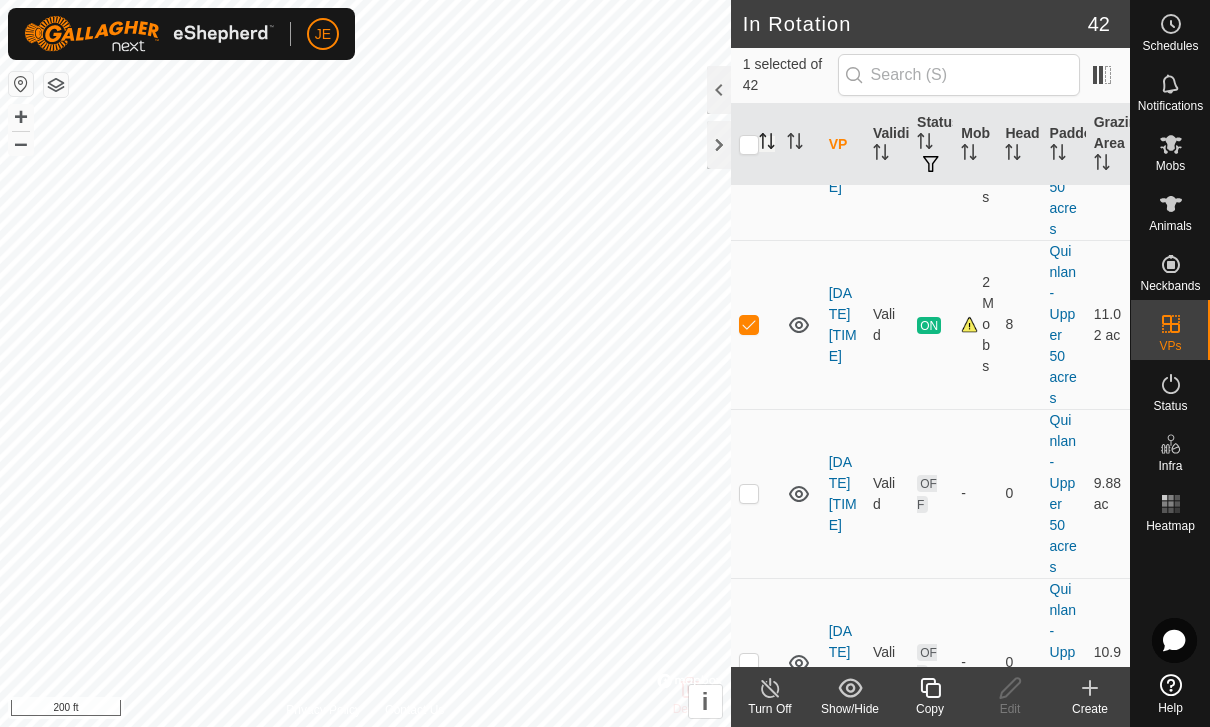 click 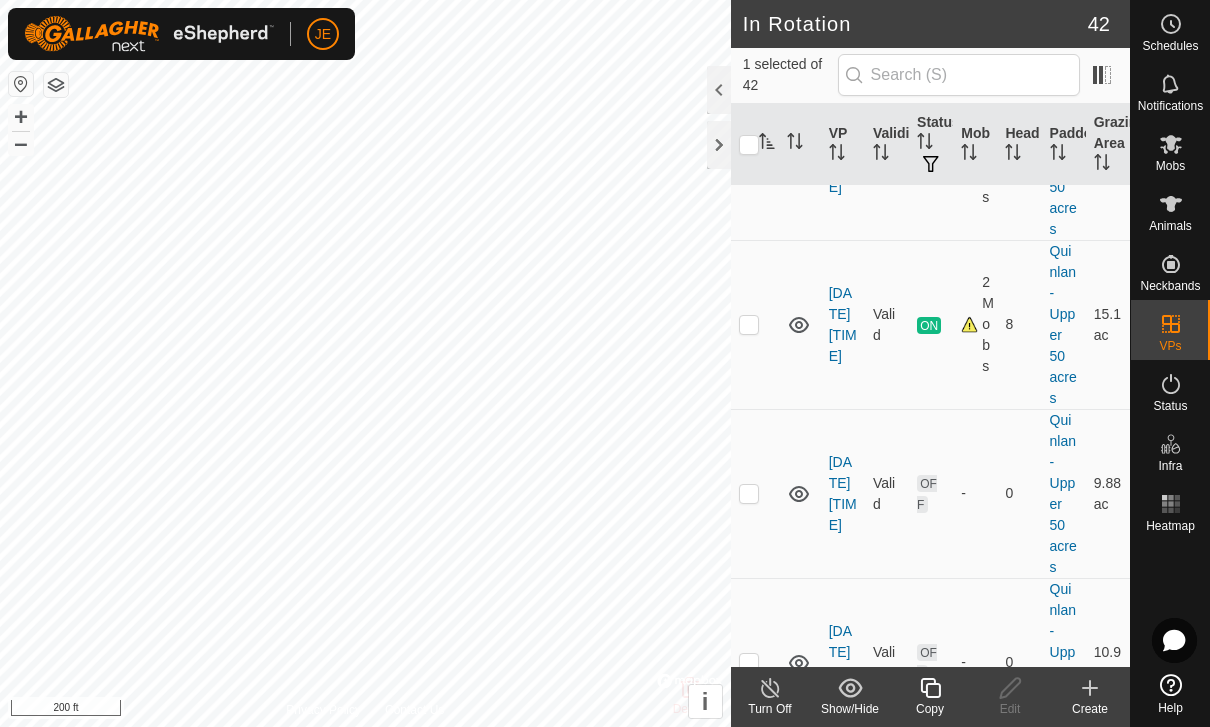scroll, scrollTop: 0, scrollLeft: 0, axis: both 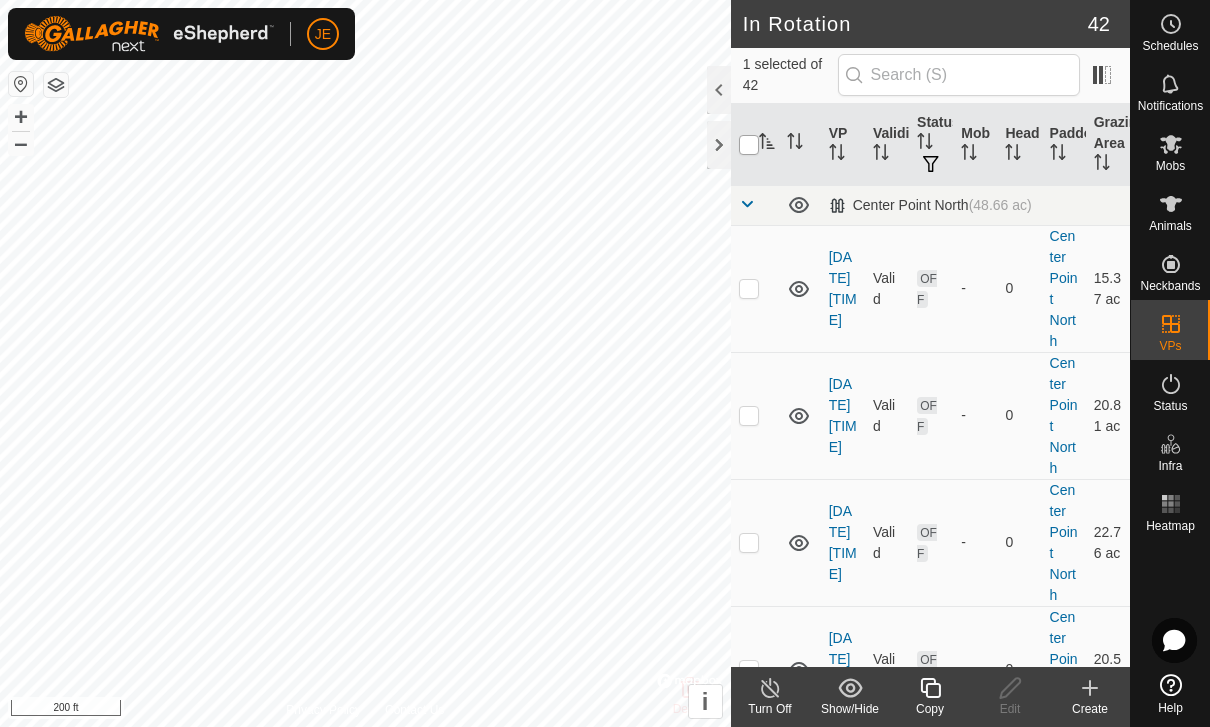 click at bounding box center (749, 145) 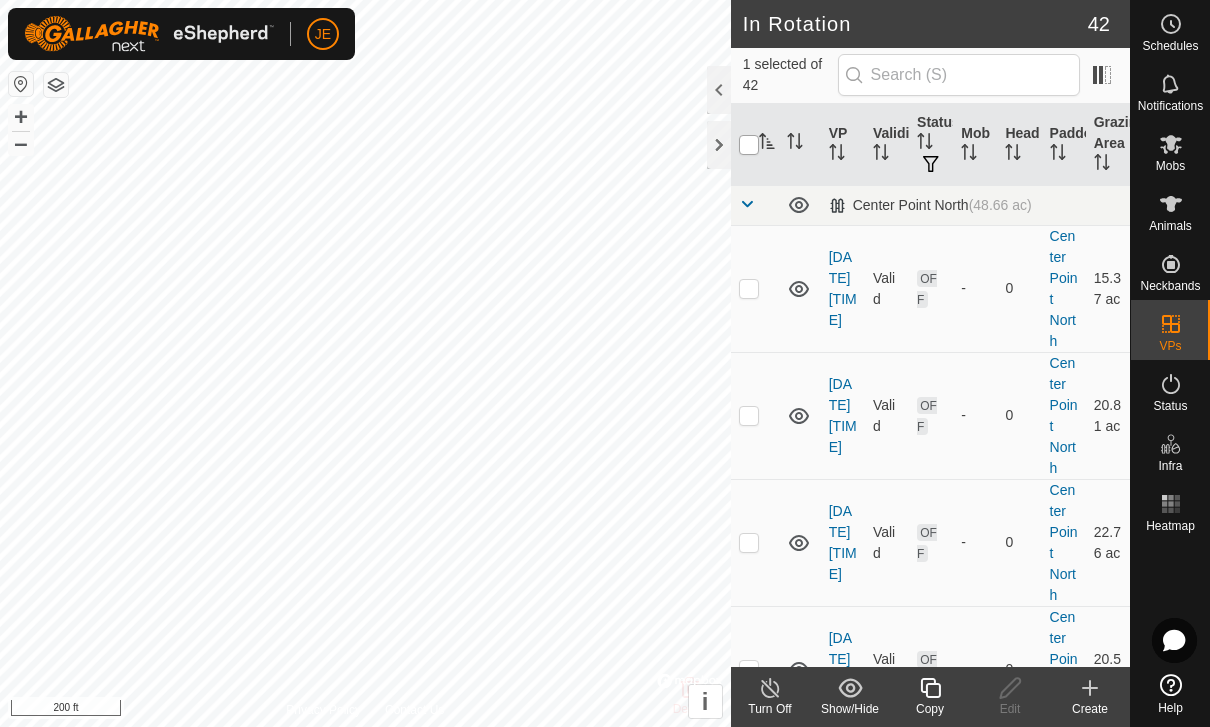 checkbox on "true" 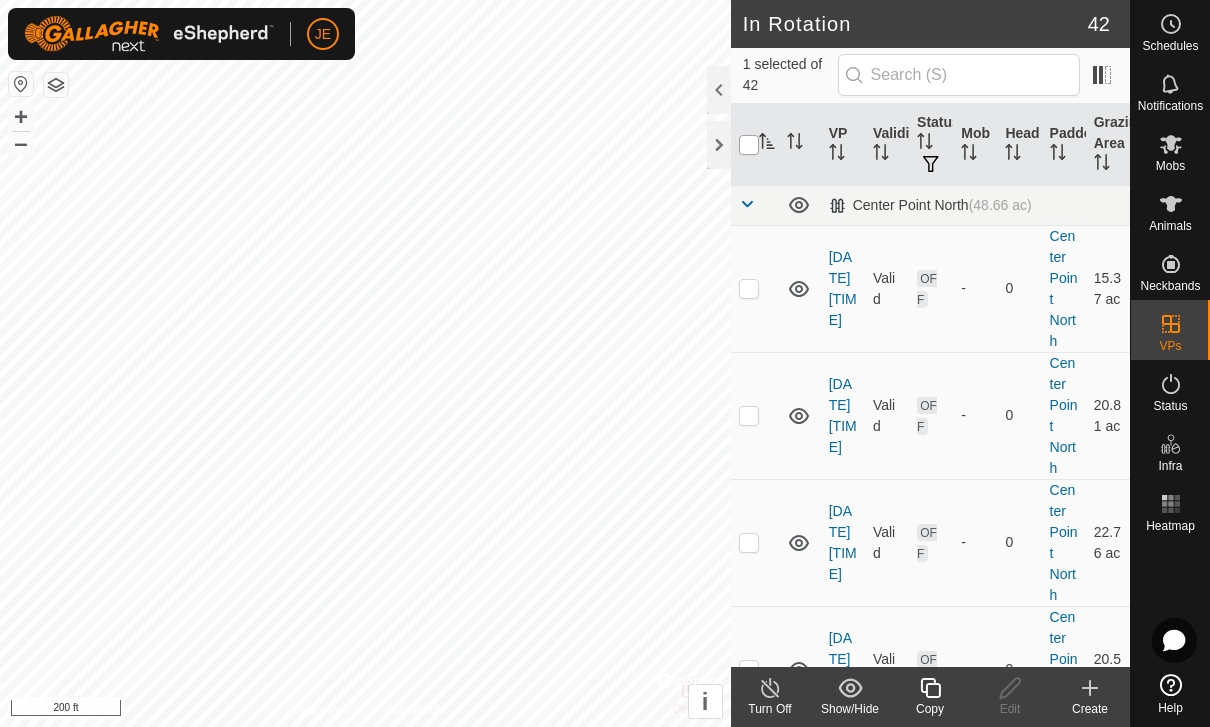 checkbox on "true" 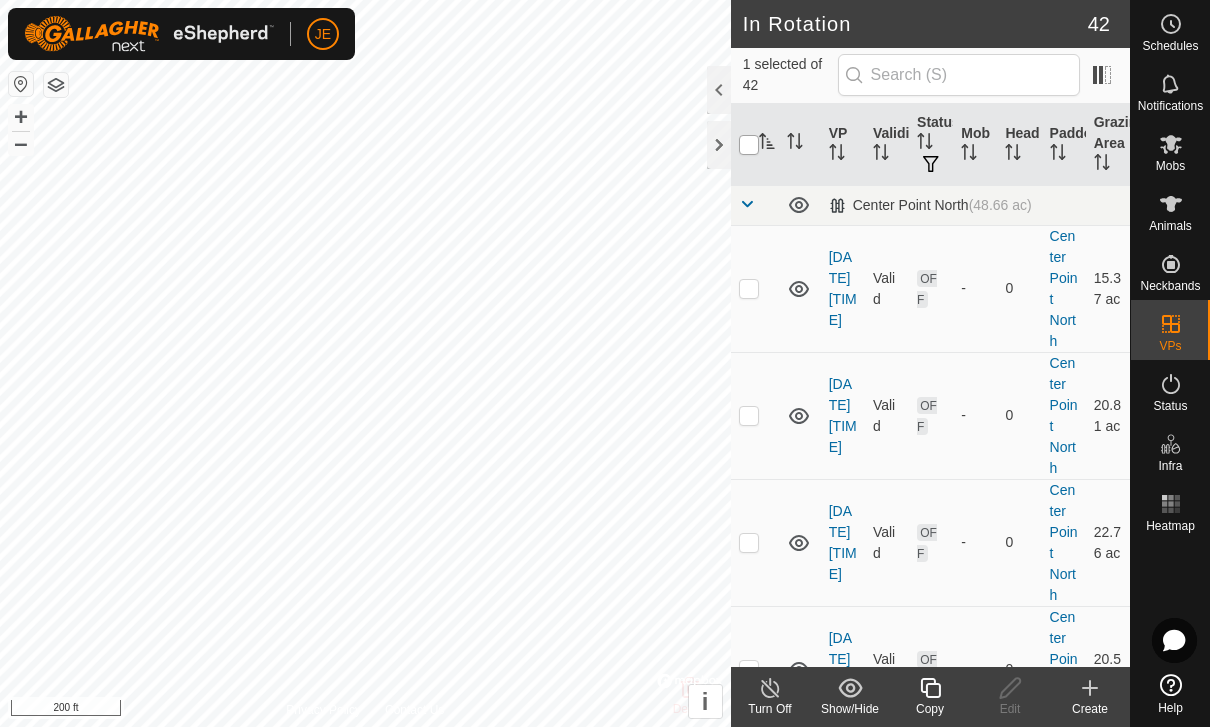 checkbox on "true" 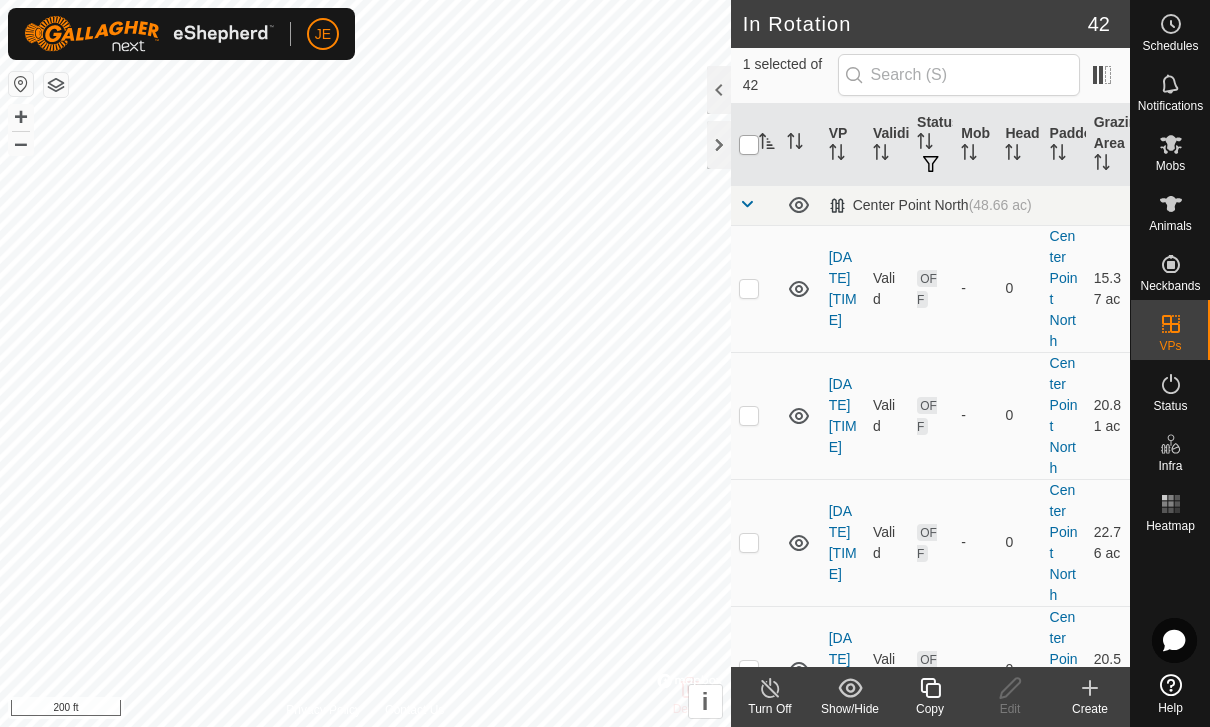 checkbox on "true" 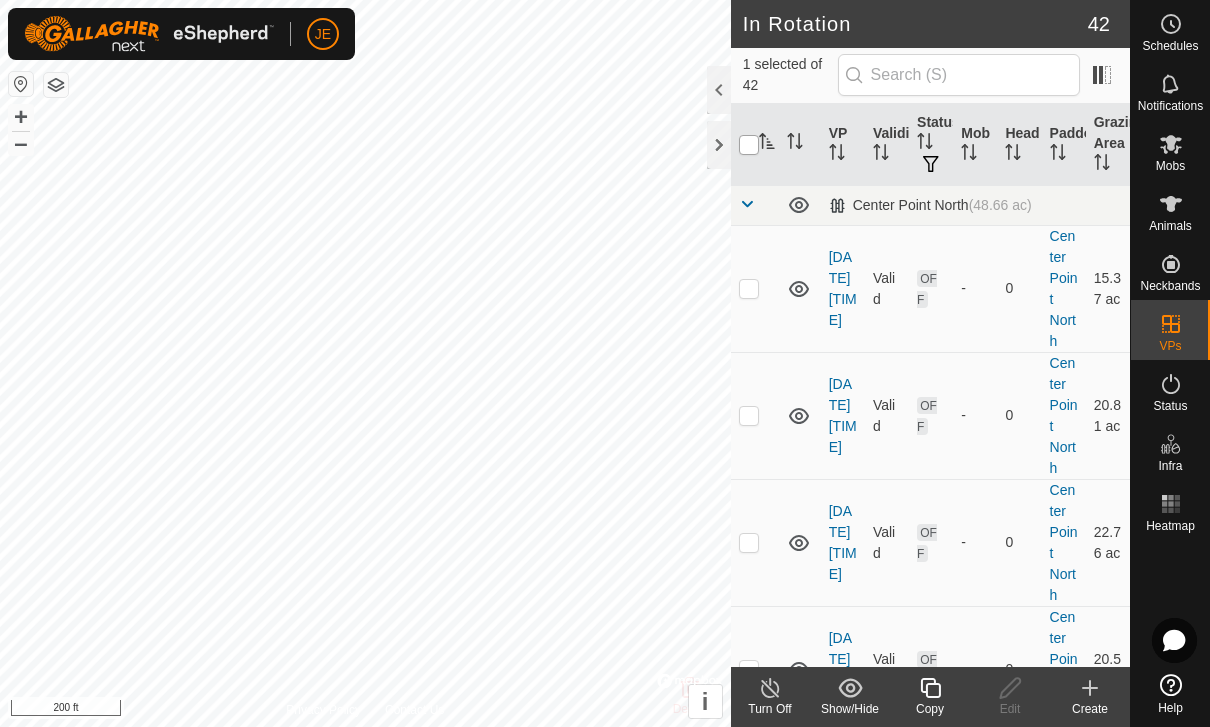checkbox on "true" 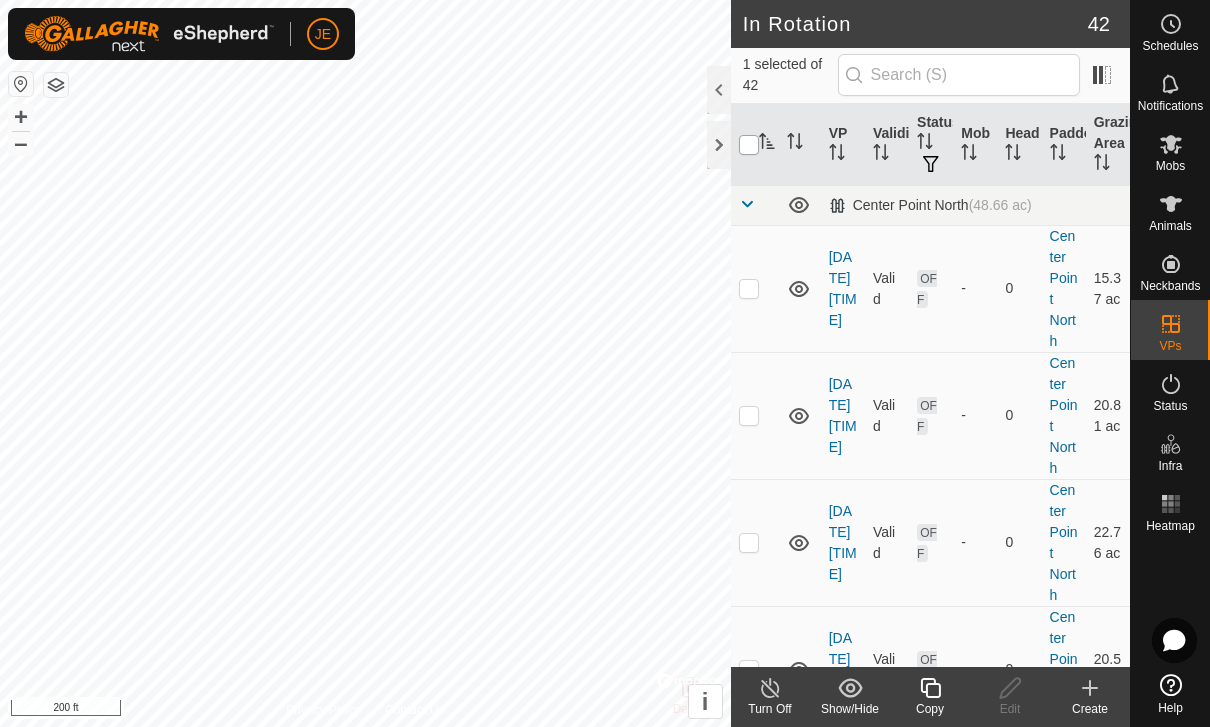 checkbox on "true" 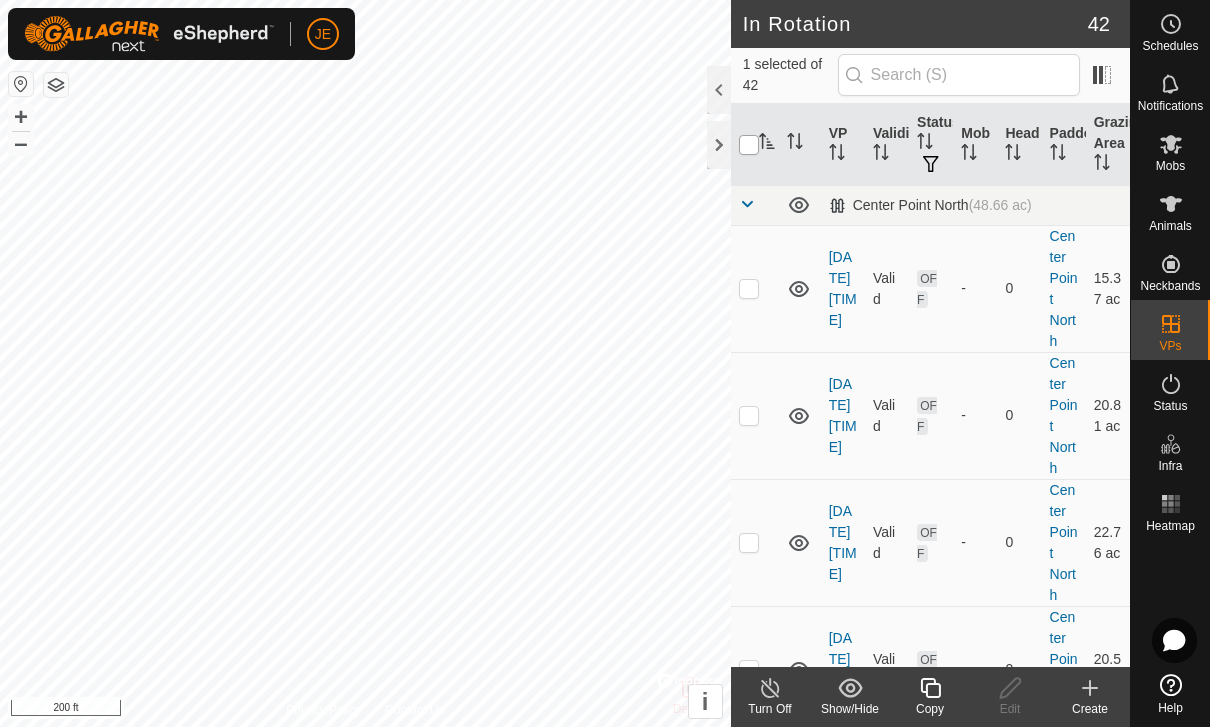 checkbox on "true" 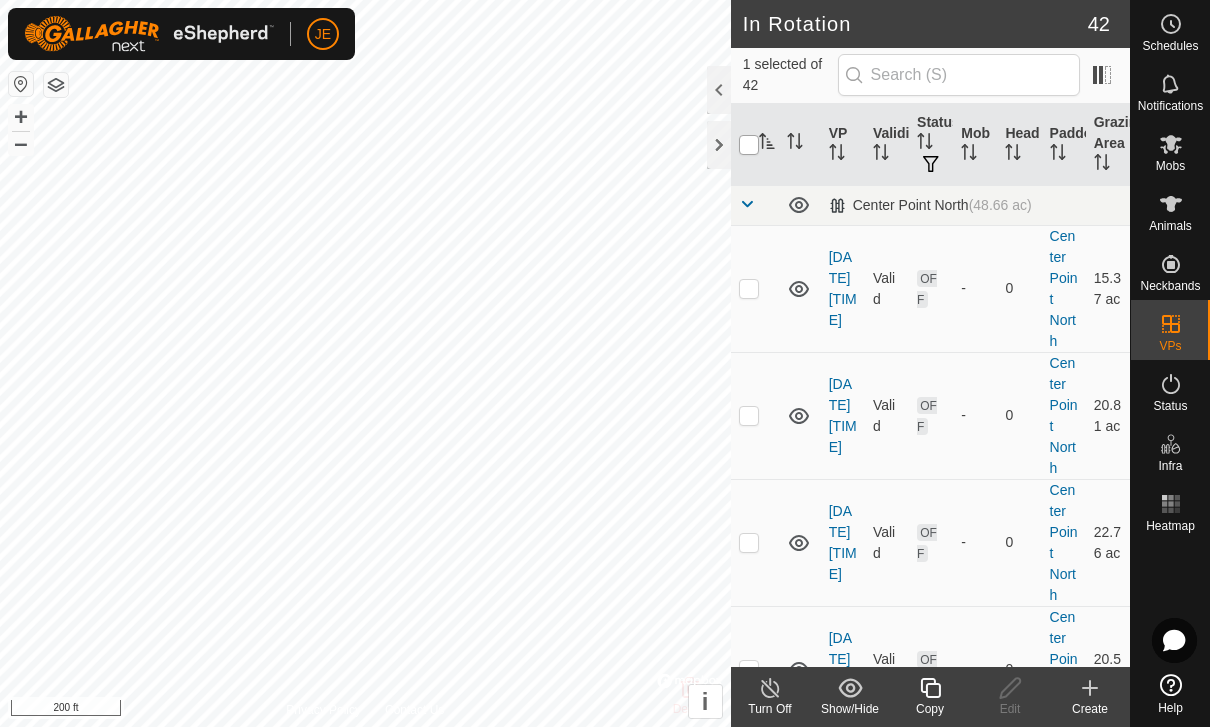 checkbox on "true" 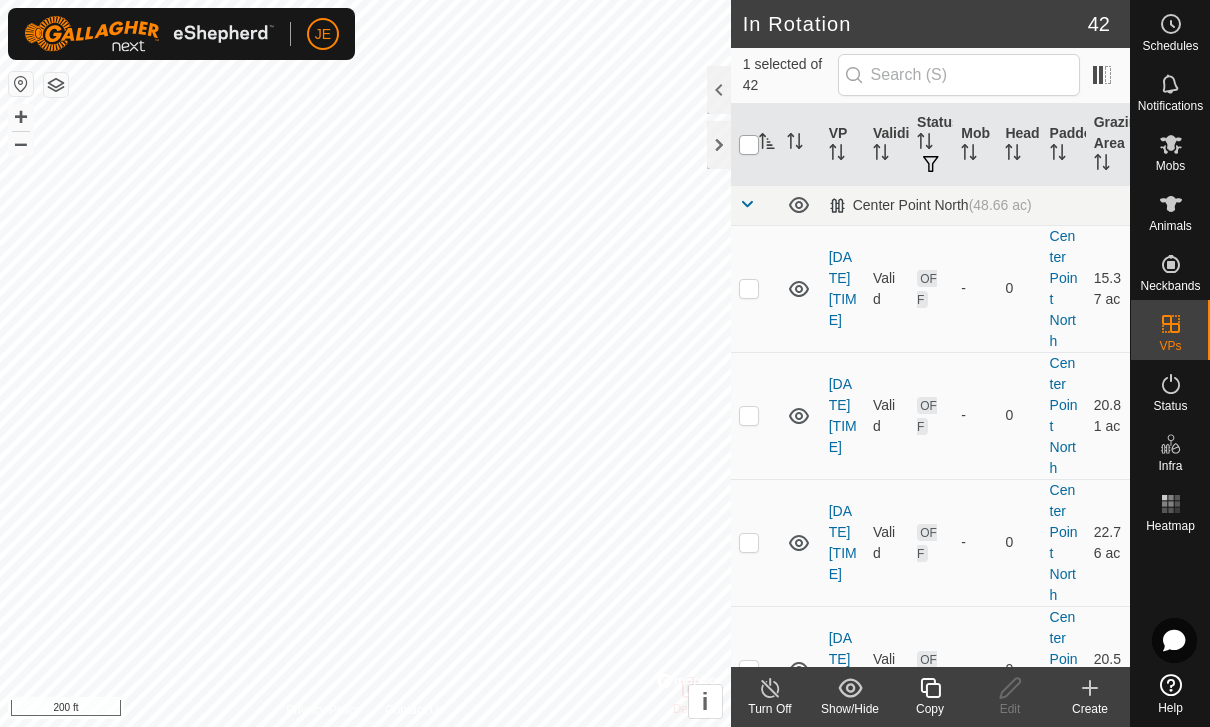 checkbox on "true" 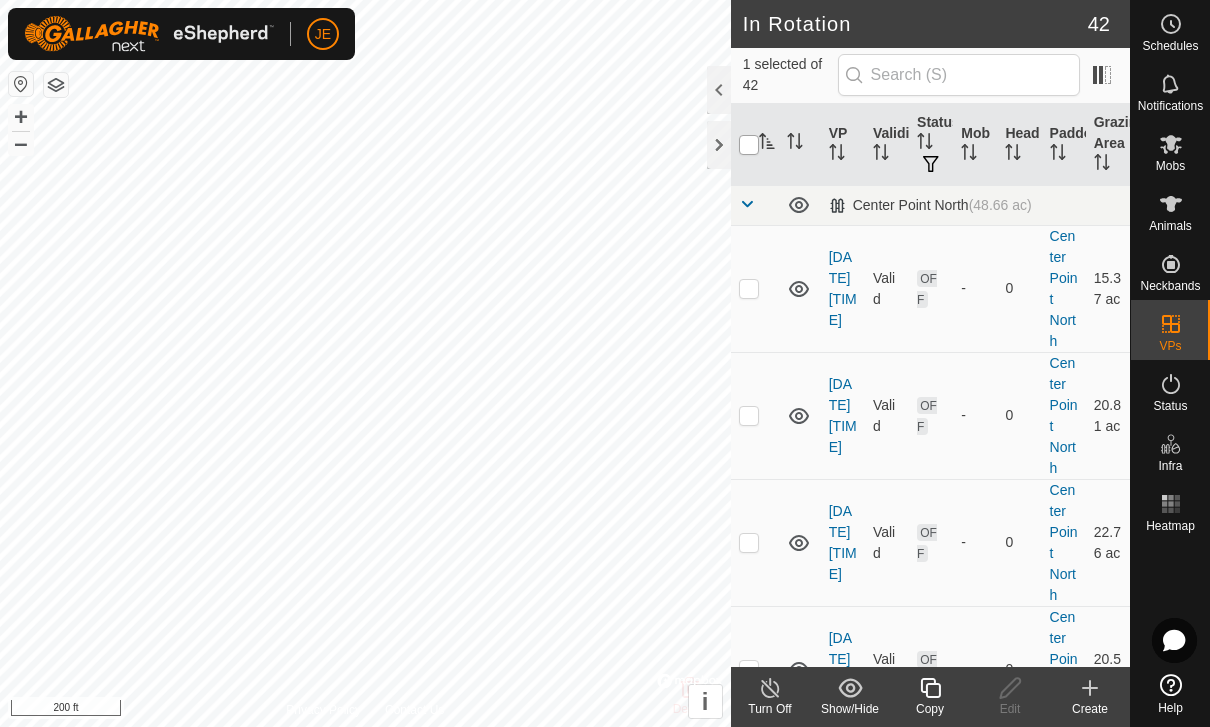 checkbox on "true" 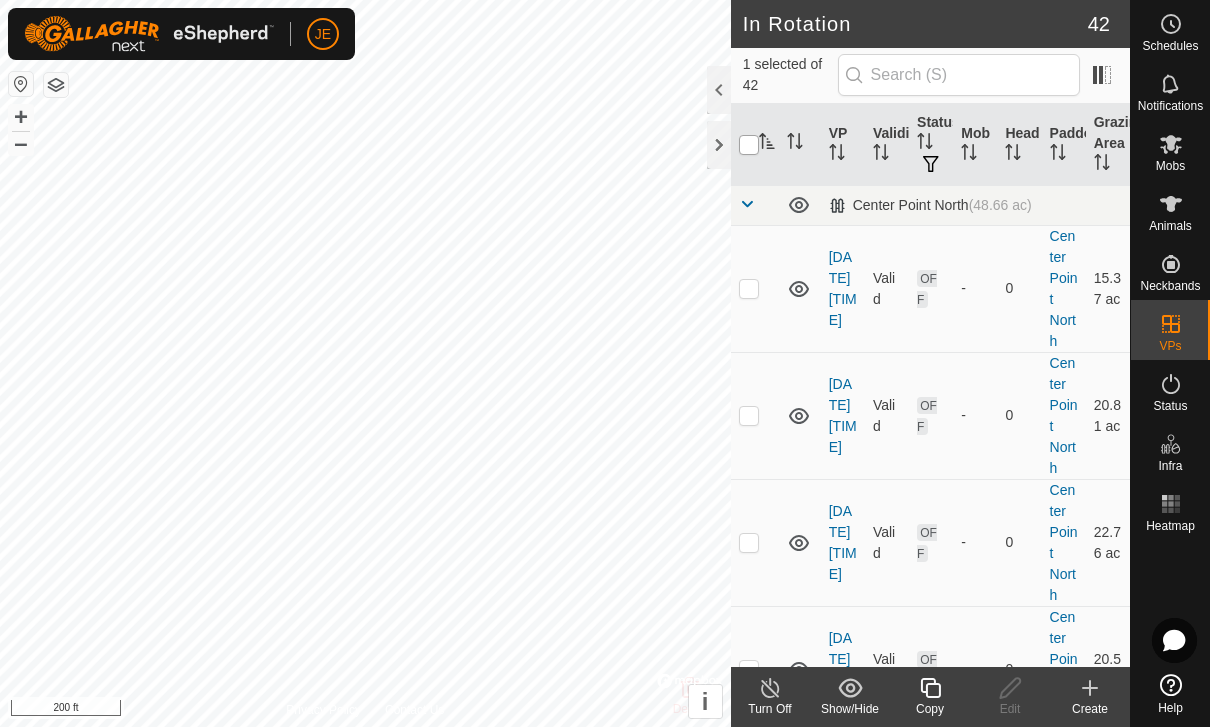 checkbox on "true" 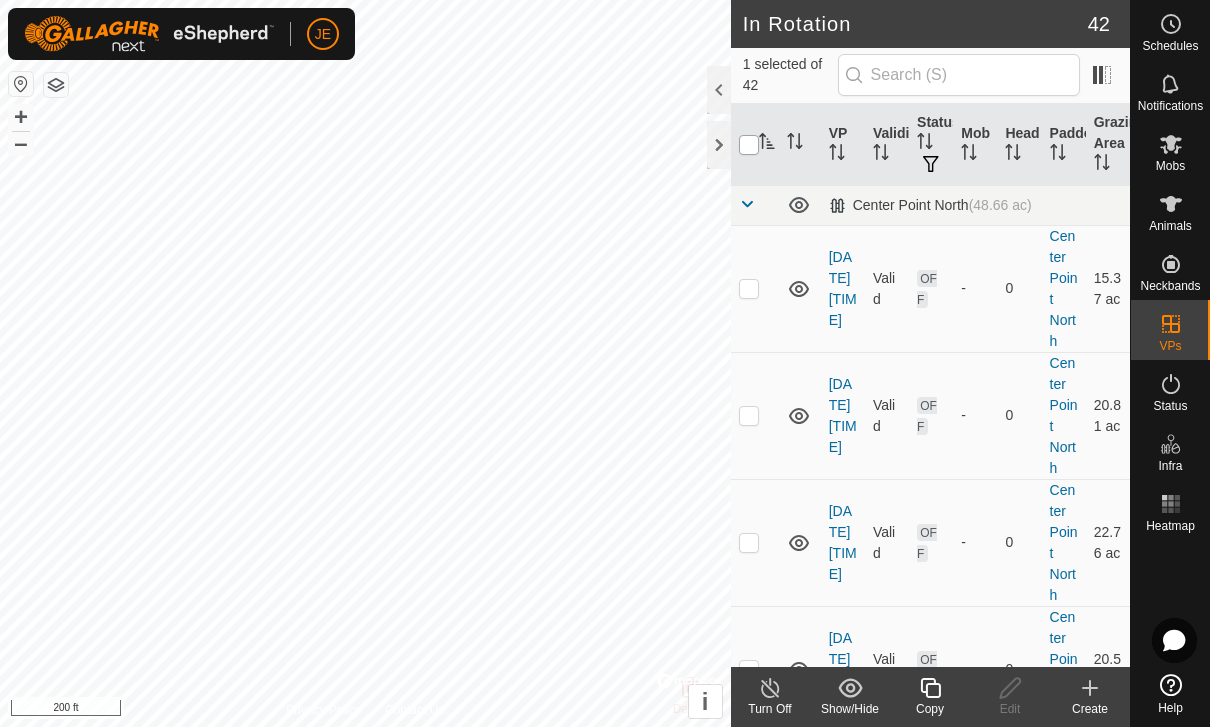 checkbox on "true" 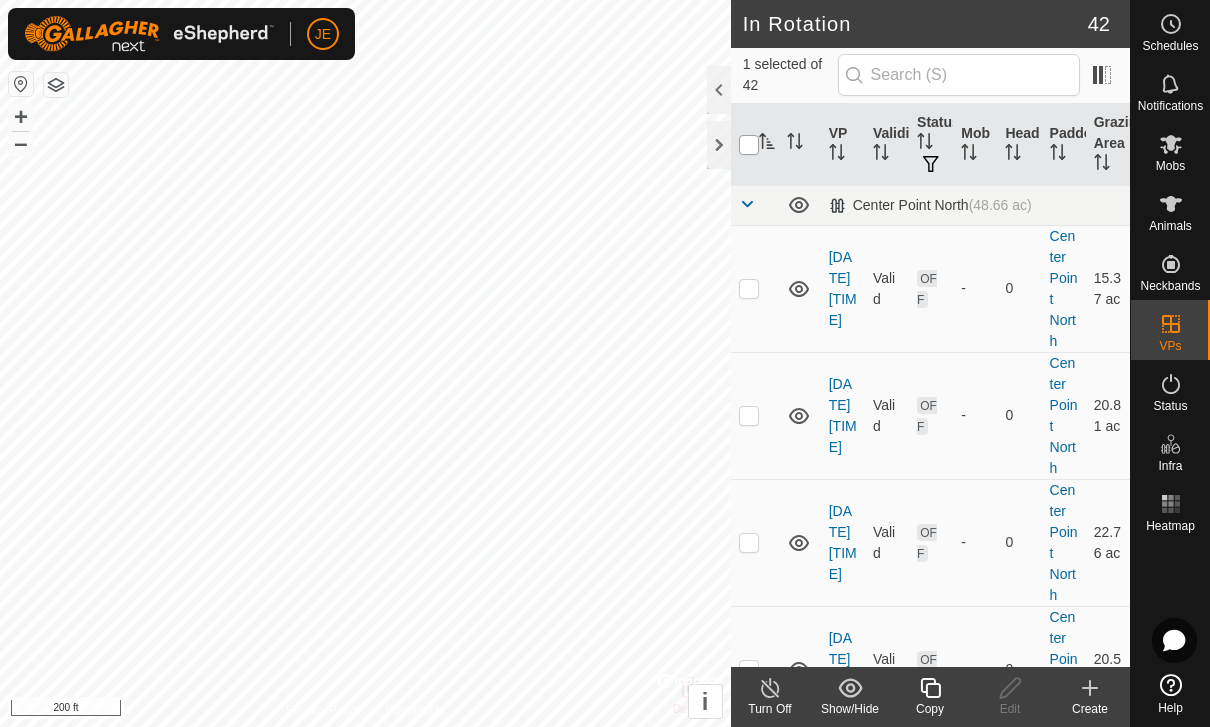 checkbox on "true" 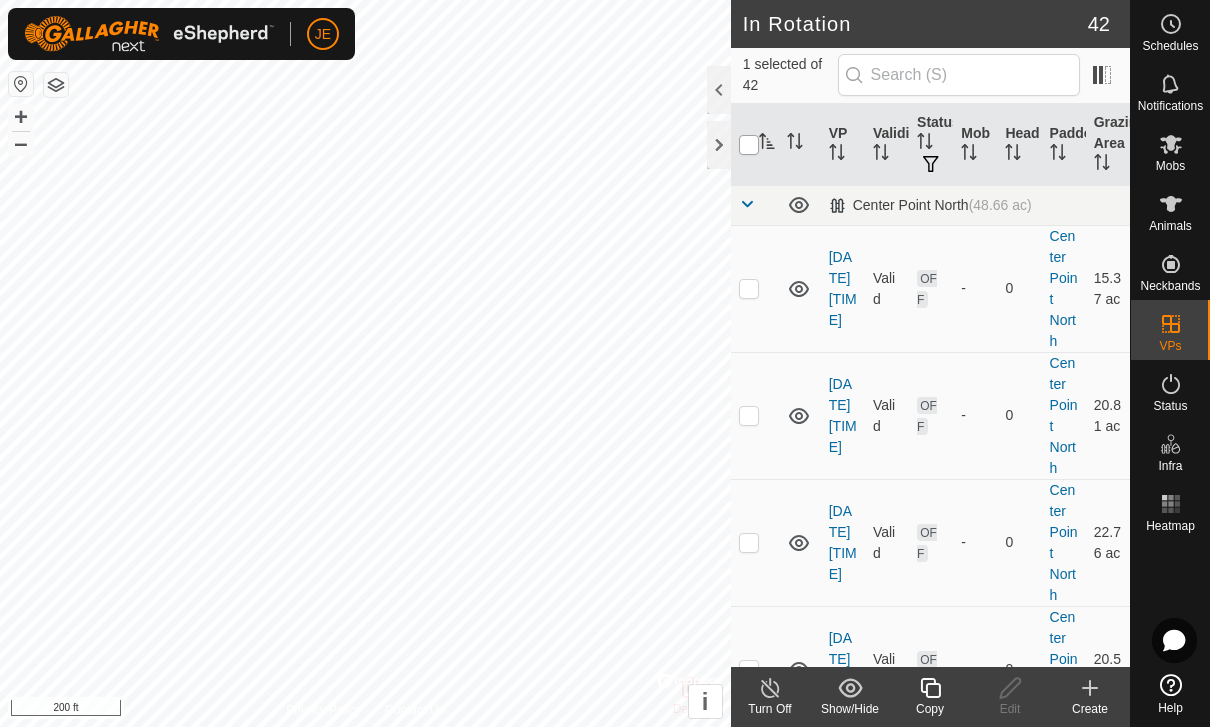 checkbox on "true" 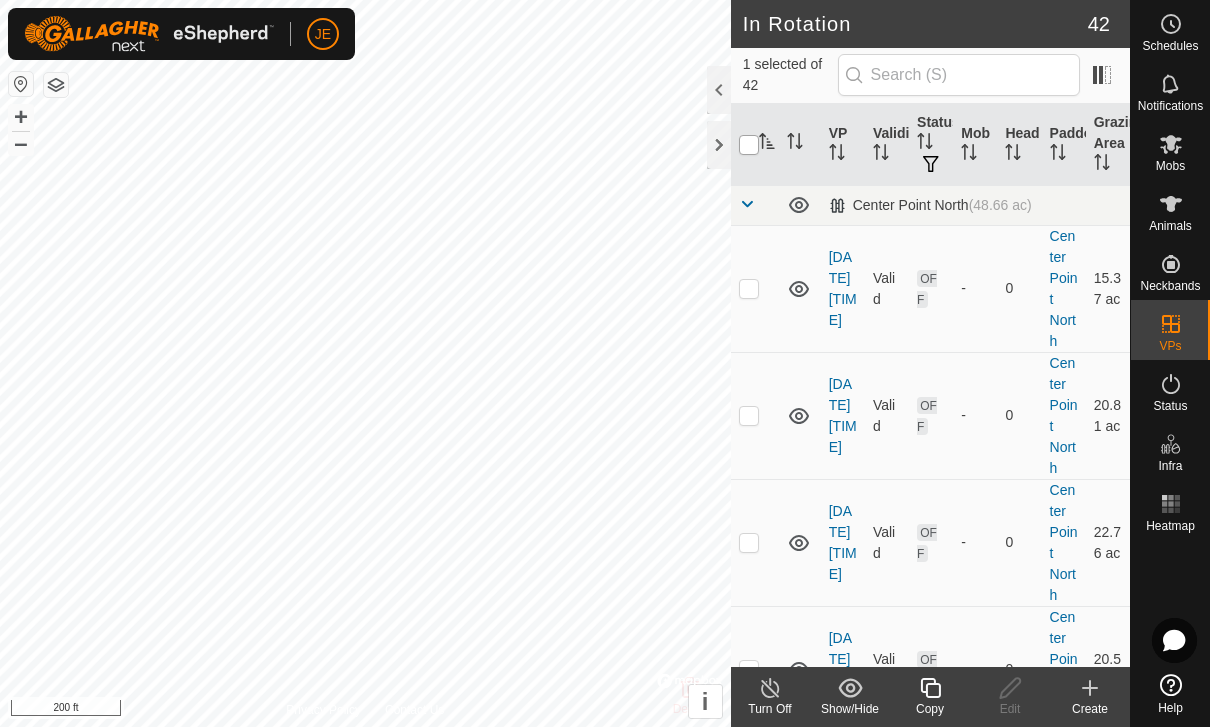 checkbox on "true" 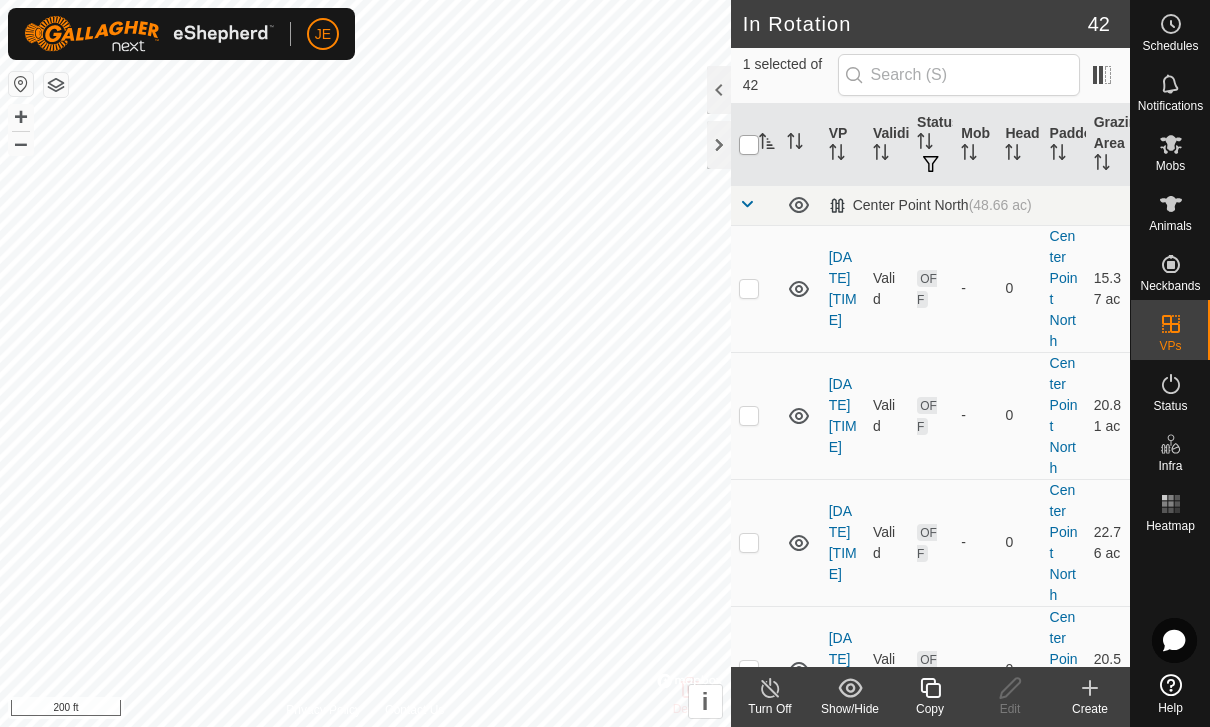 checkbox on "true" 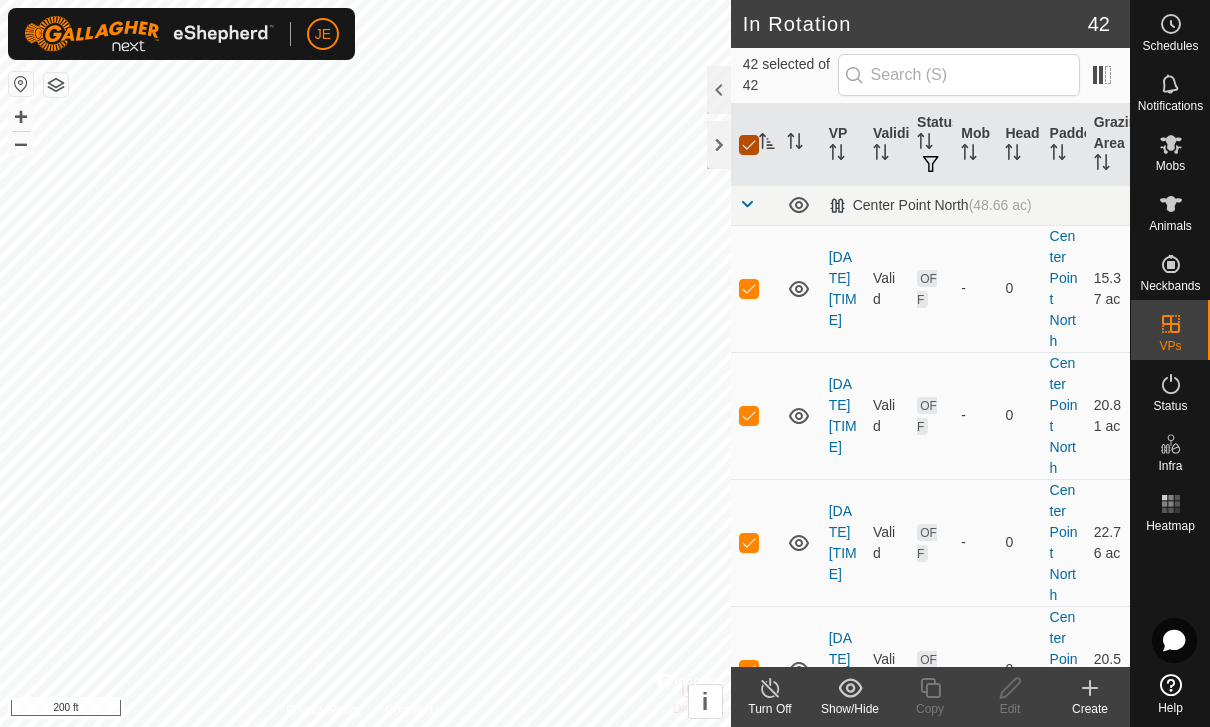click at bounding box center (749, 145) 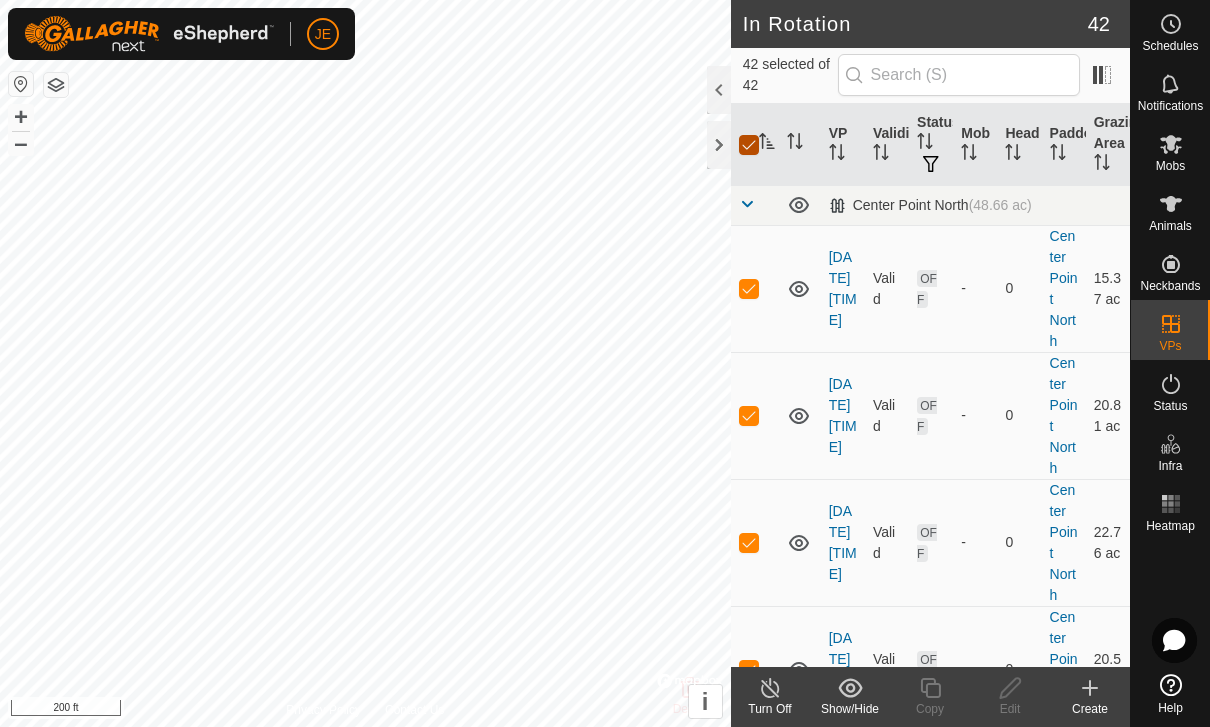 checkbox on "false" 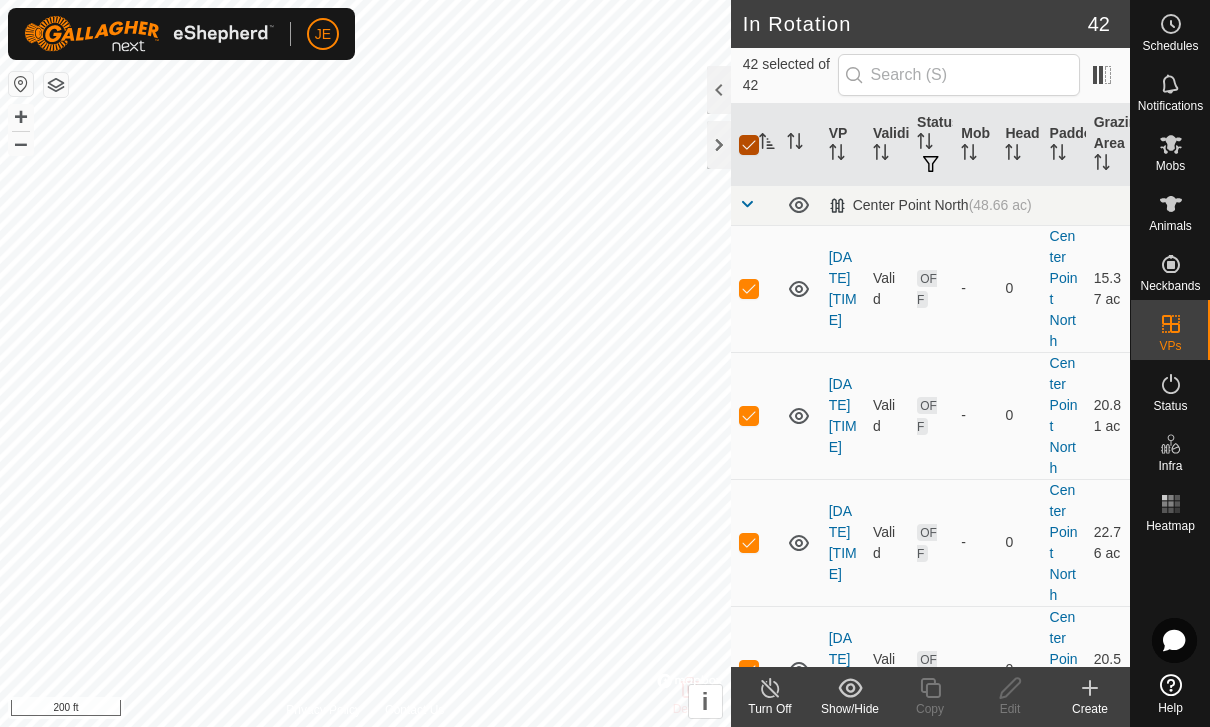 checkbox on "false" 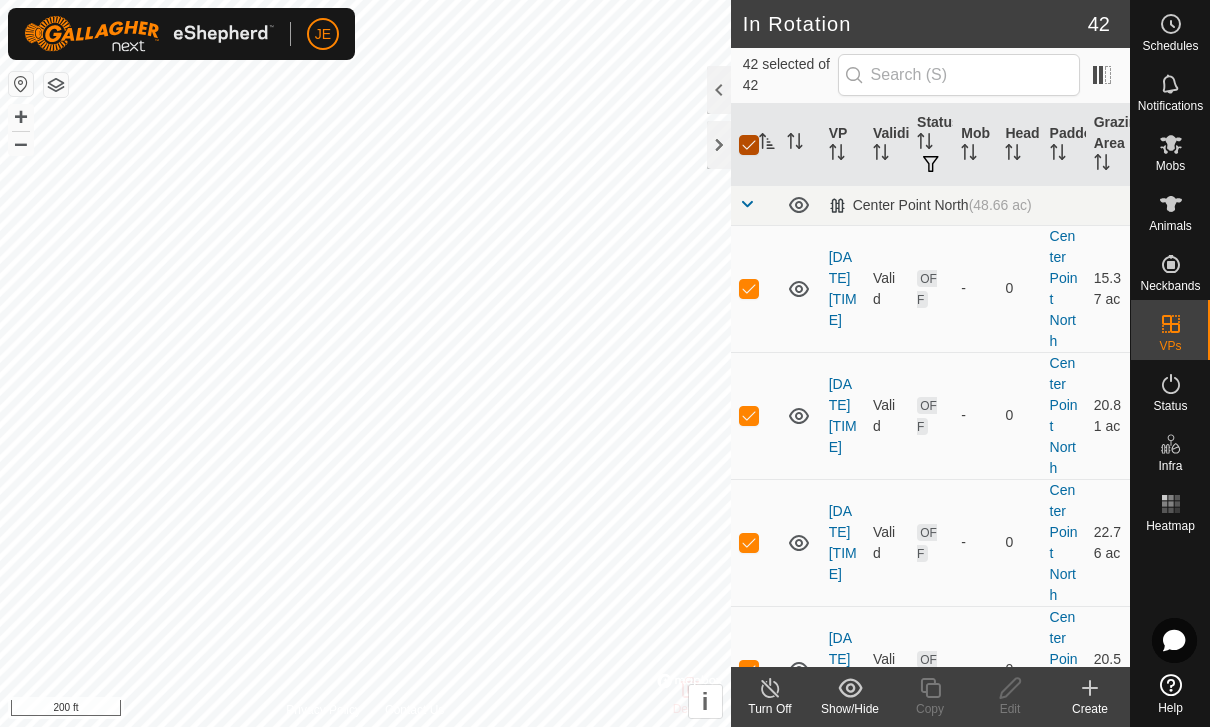 checkbox on "false" 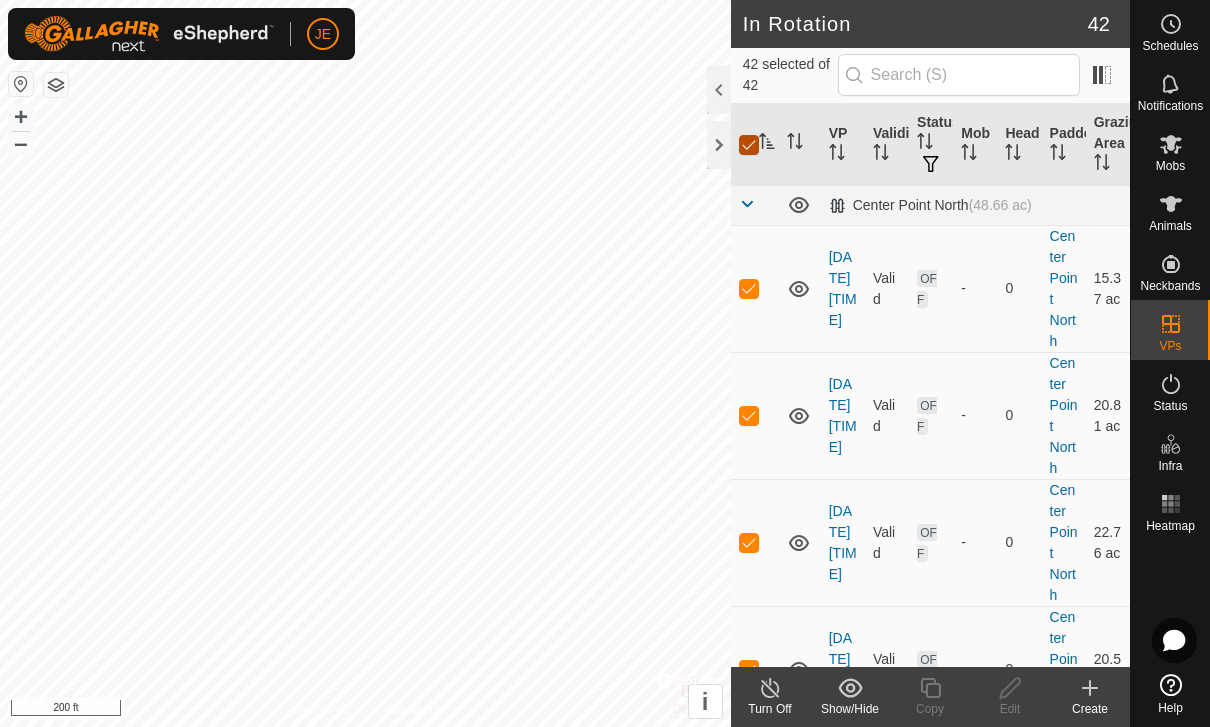 checkbox on "false" 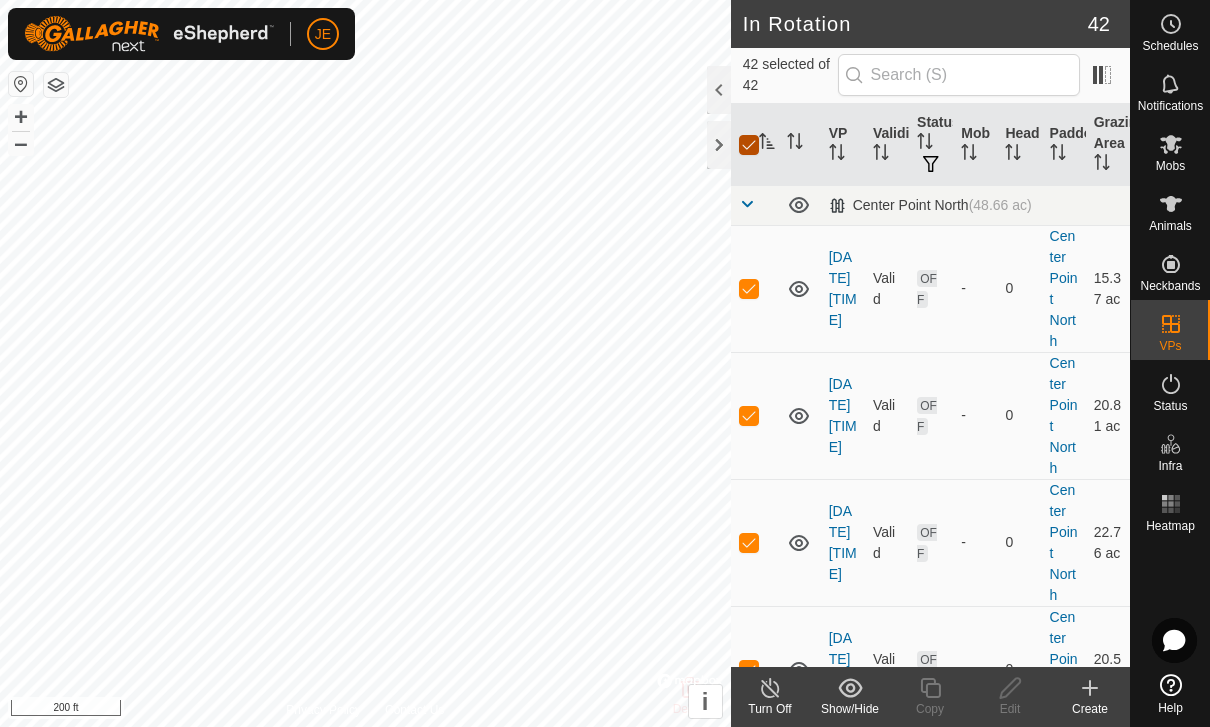 checkbox on "false" 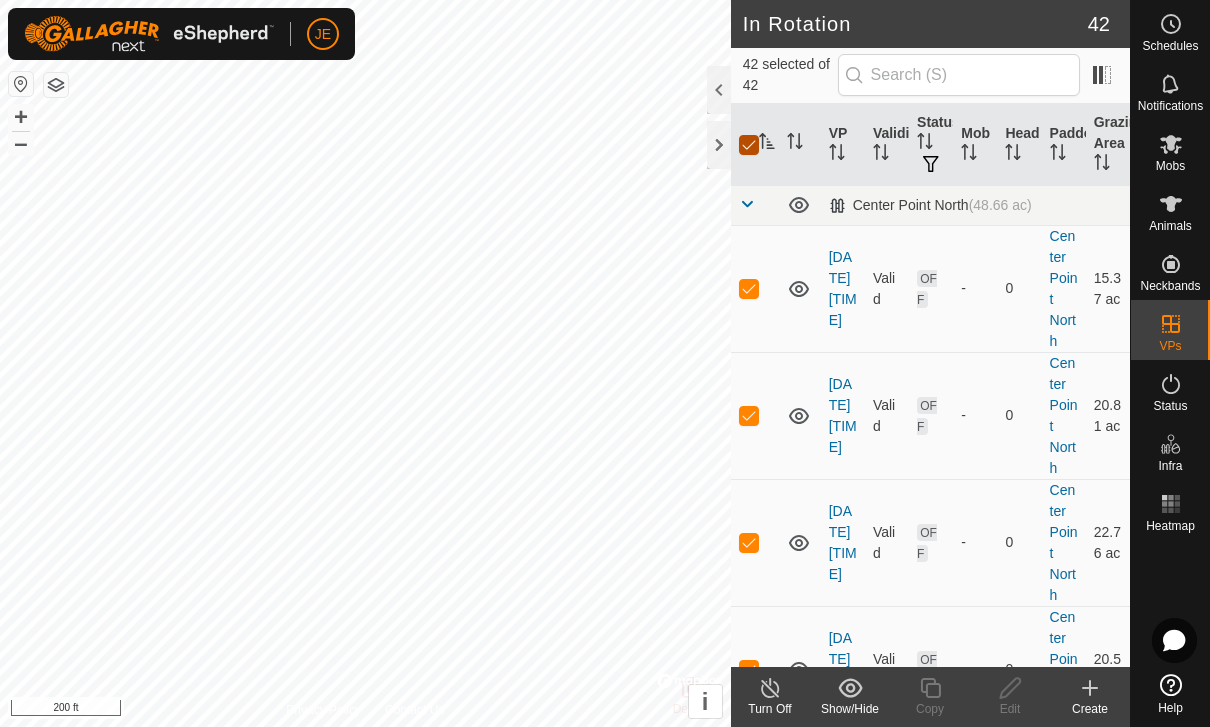checkbox on "false" 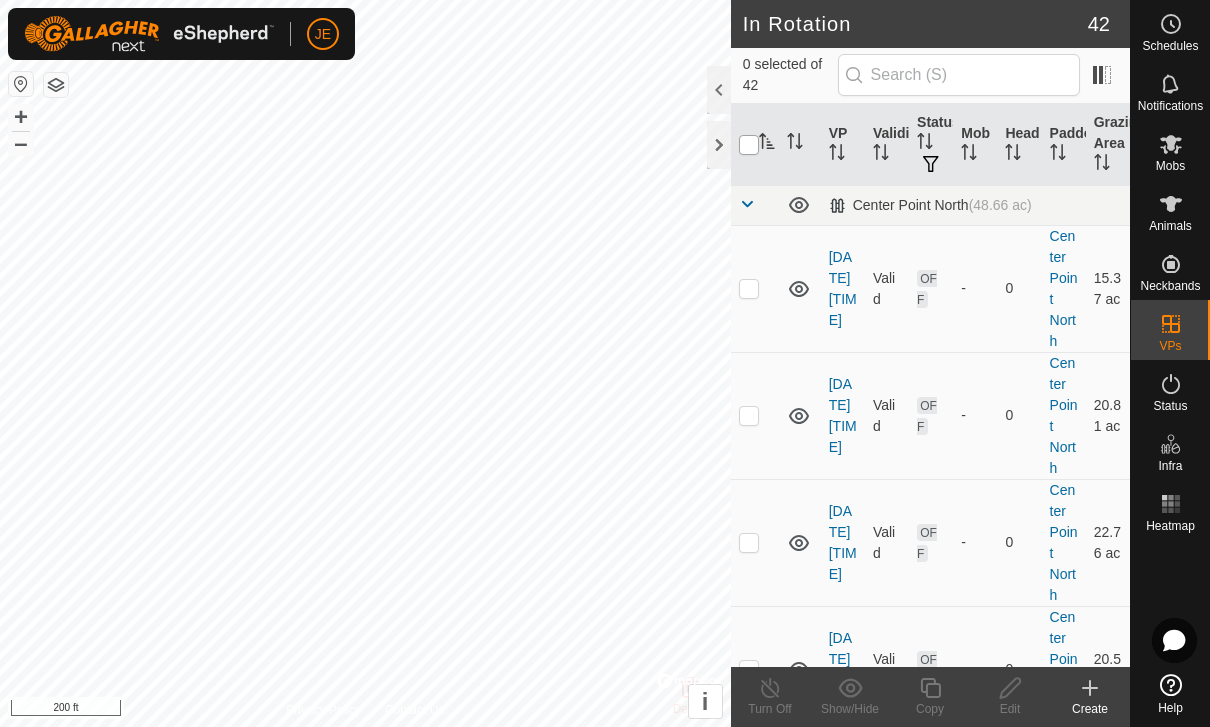 scroll, scrollTop: 0, scrollLeft: 0, axis: both 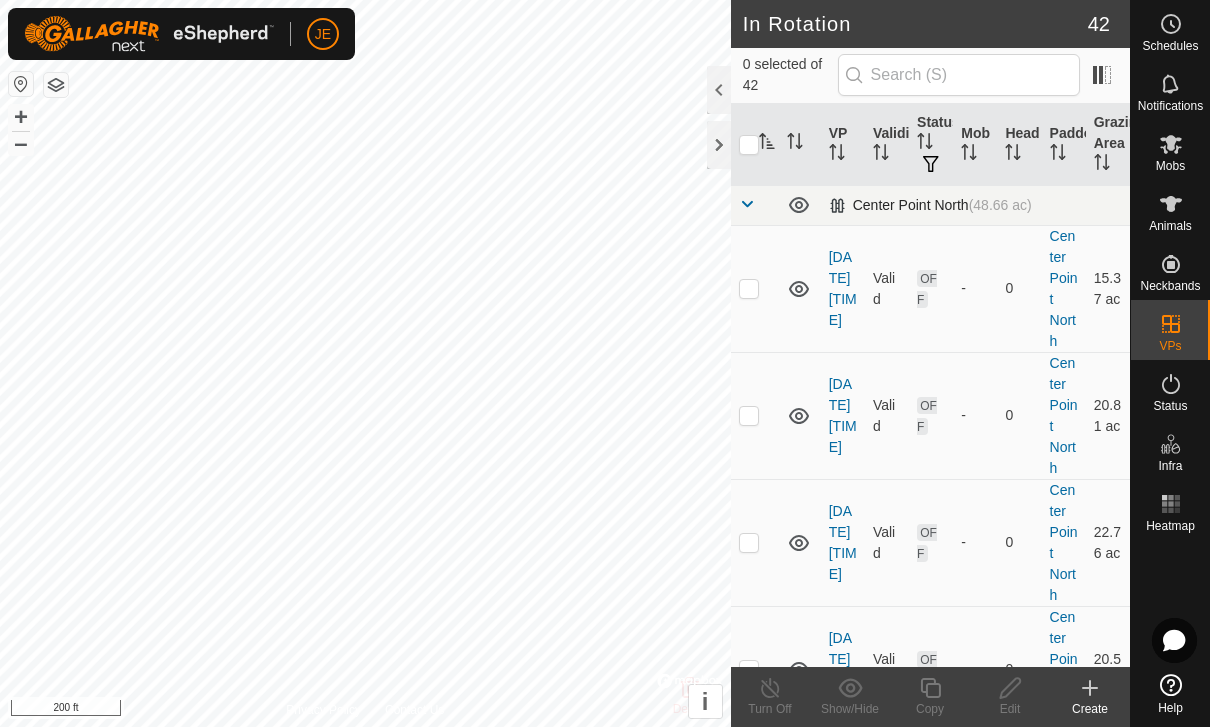 click at bounding box center (747, 204) 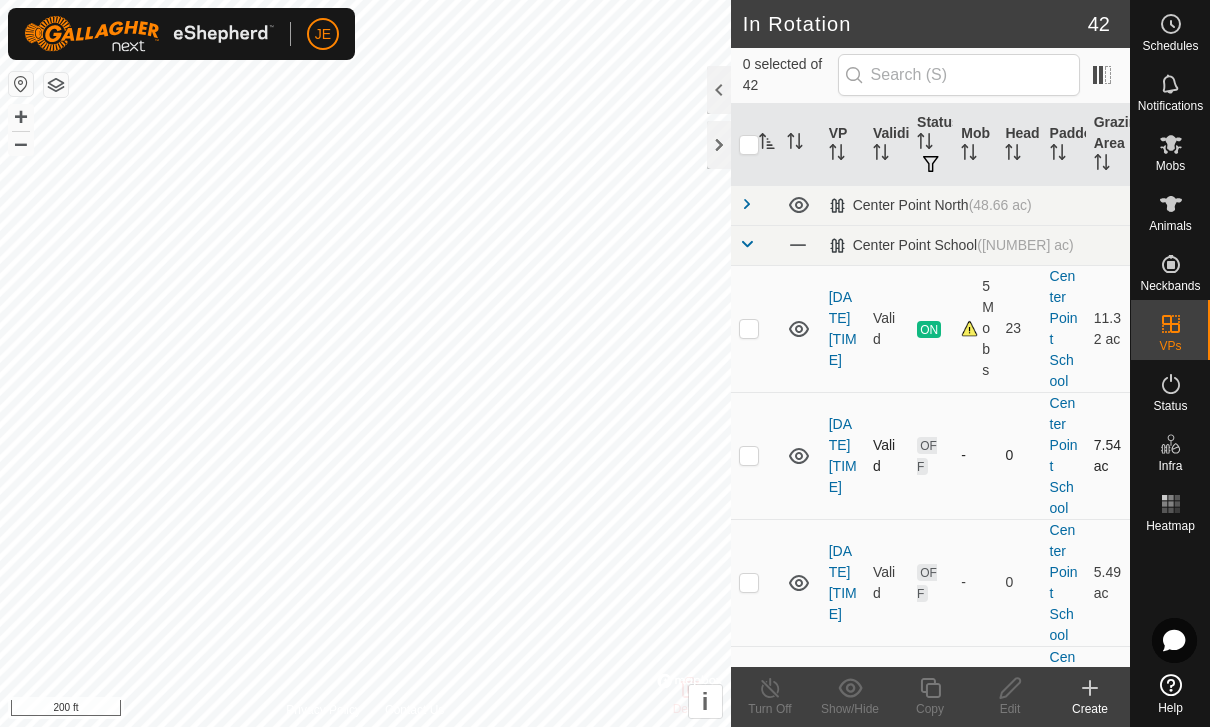 click at bounding box center [755, 455] 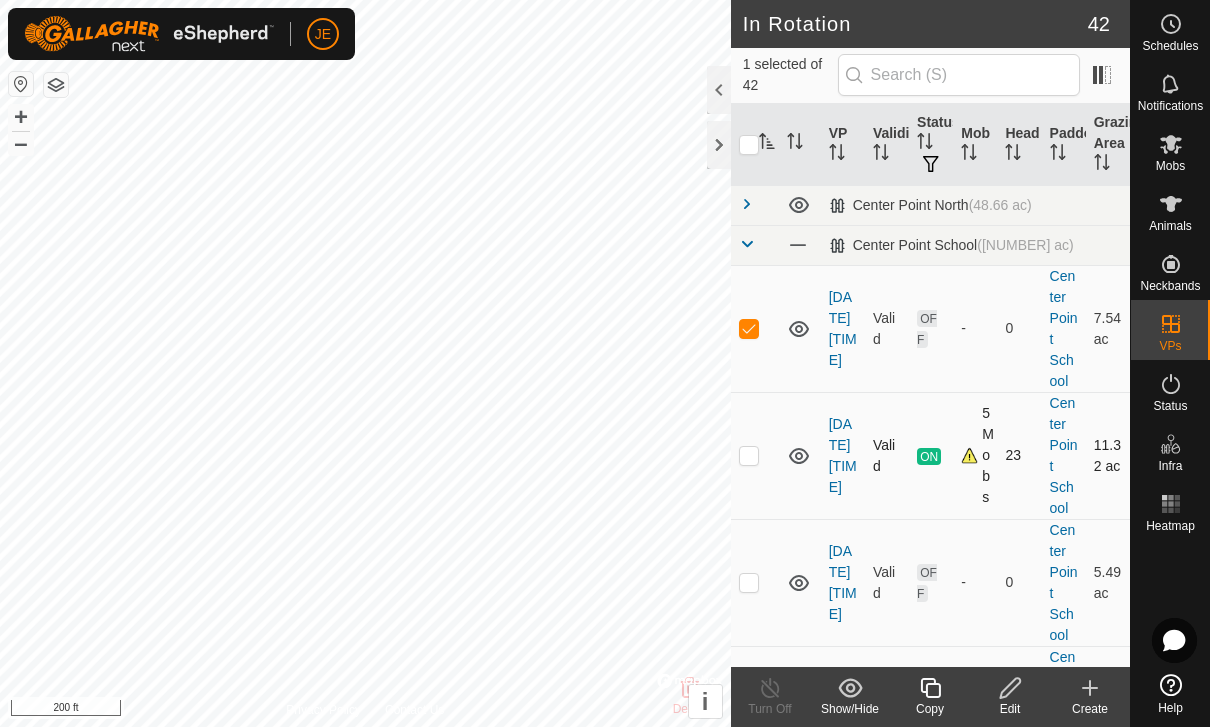 click at bounding box center [749, 455] 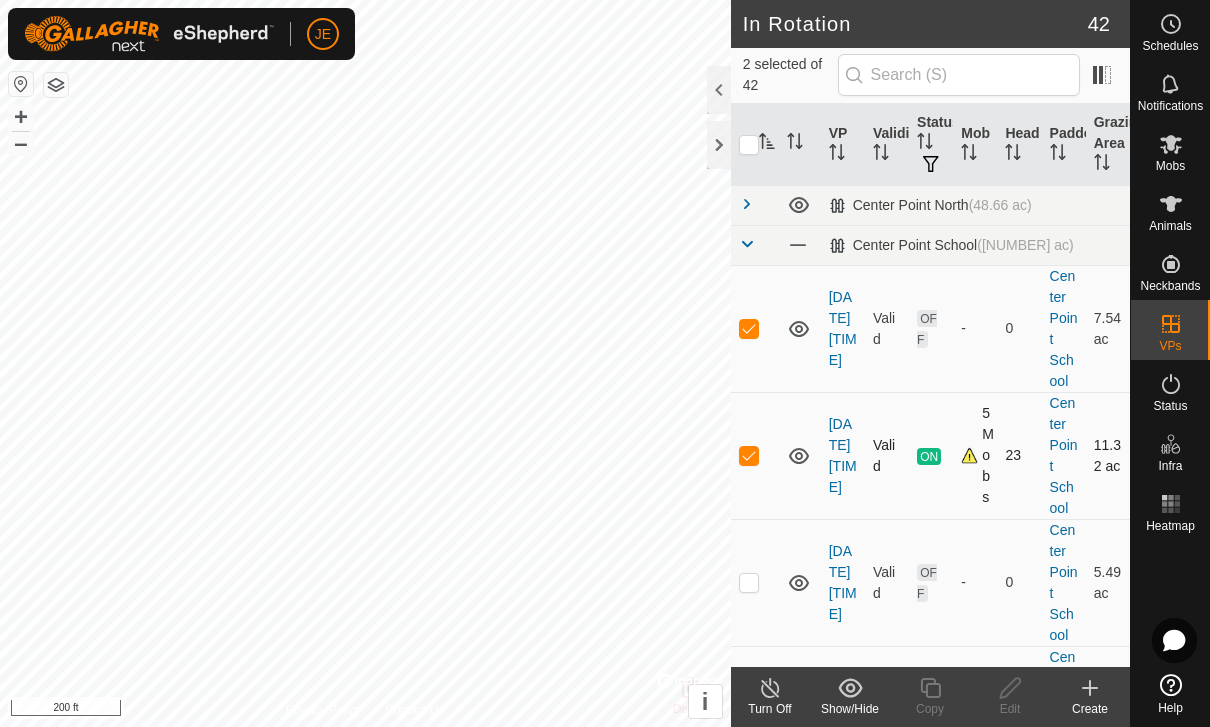 click at bounding box center [749, 455] 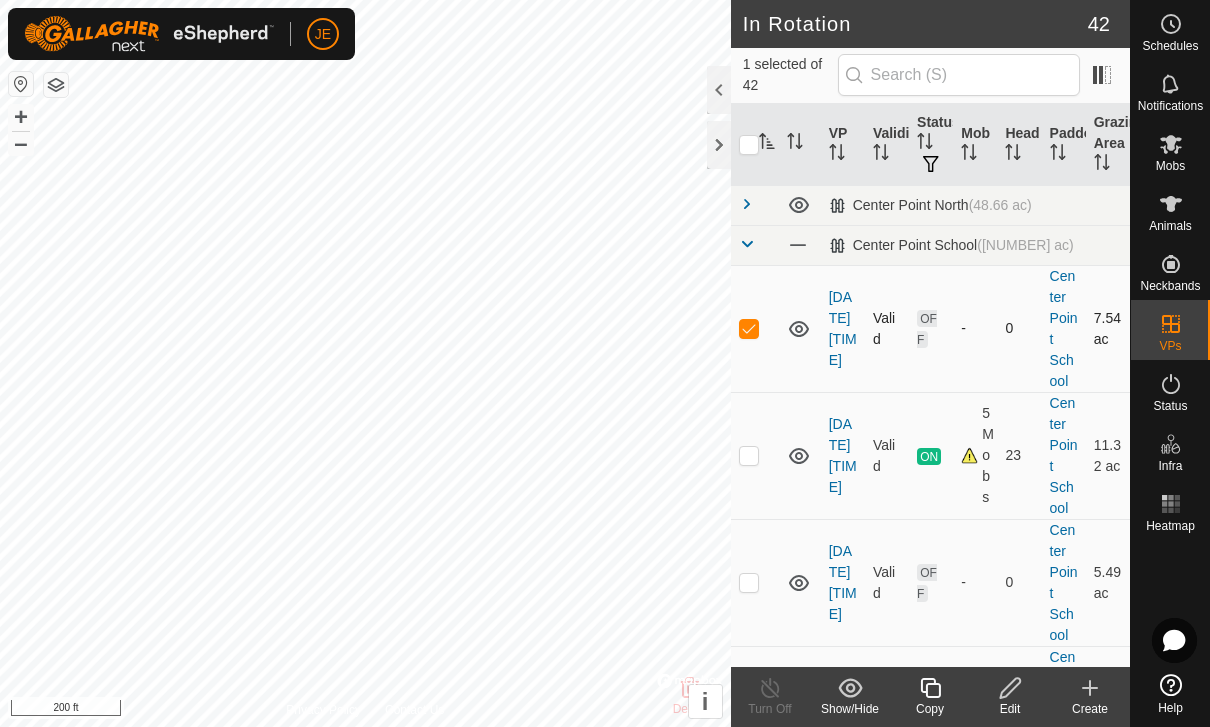 click at bounding box center (749, 328) 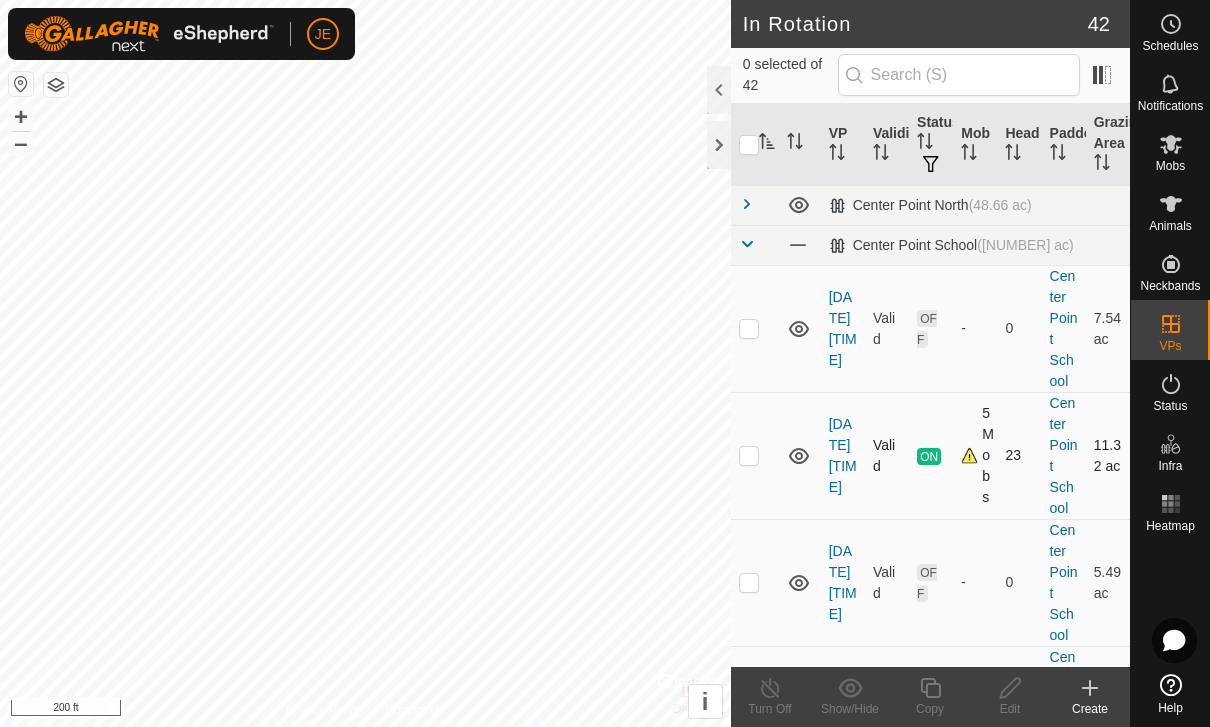 click at bounding box center (749, 455) 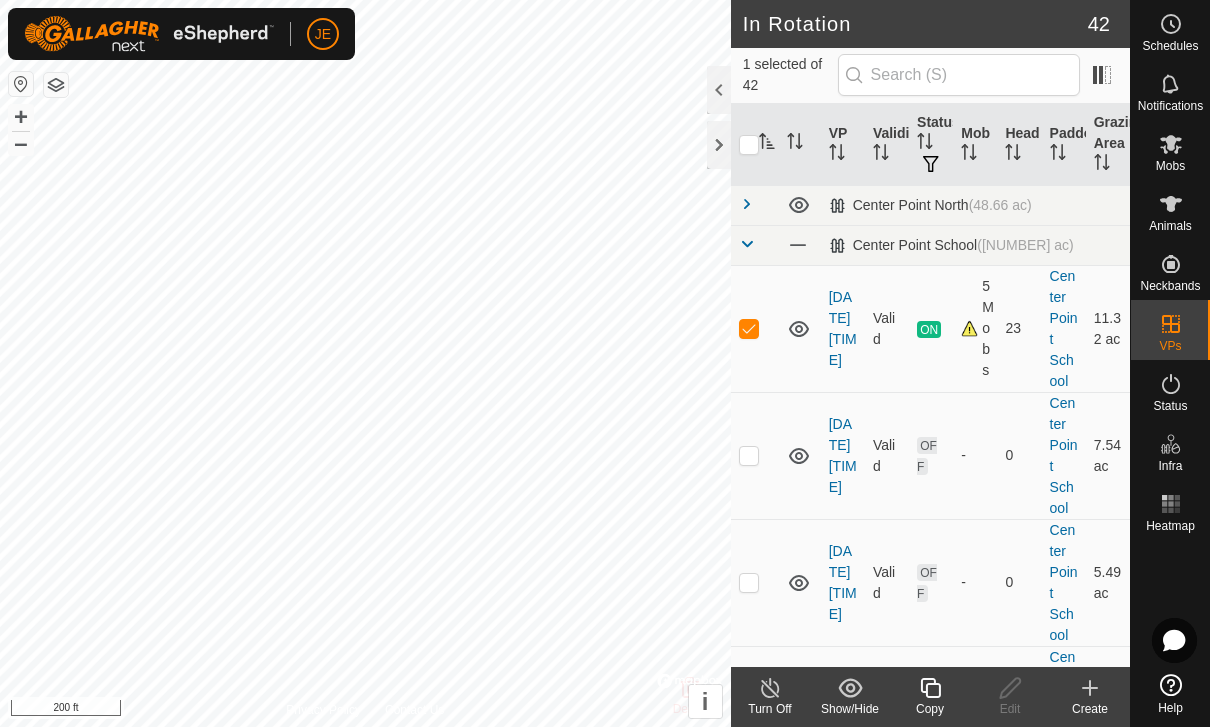 click 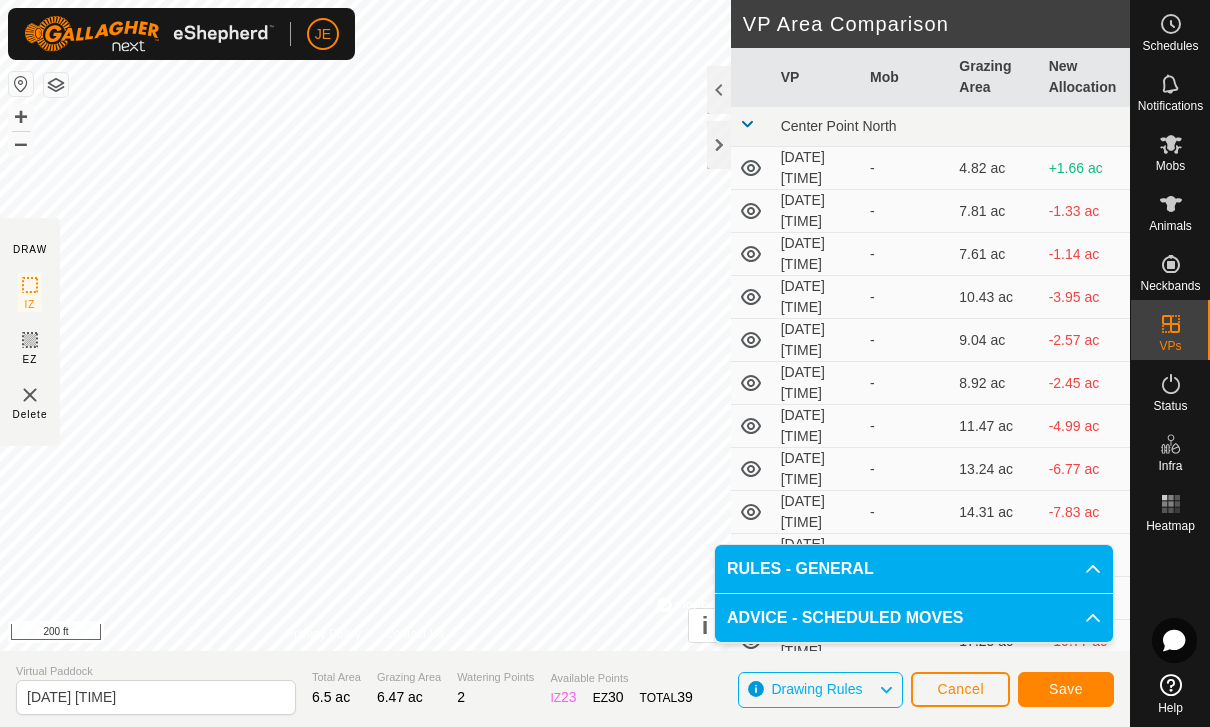 click on "Save" 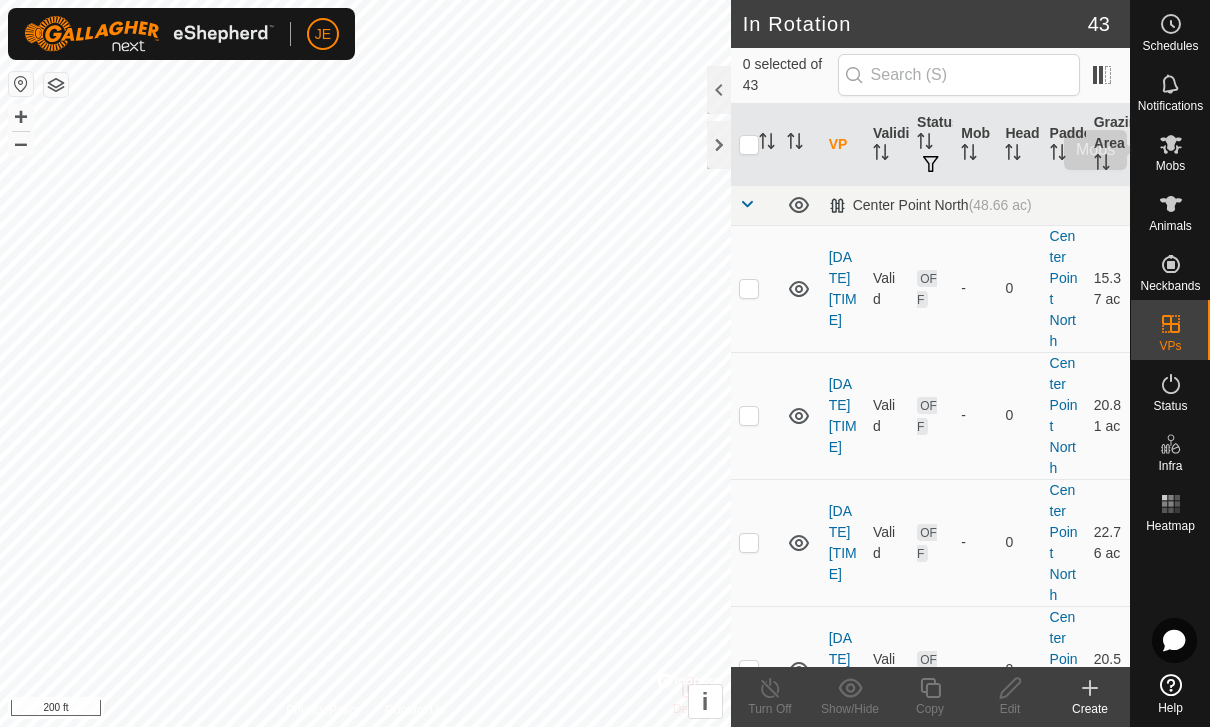 click 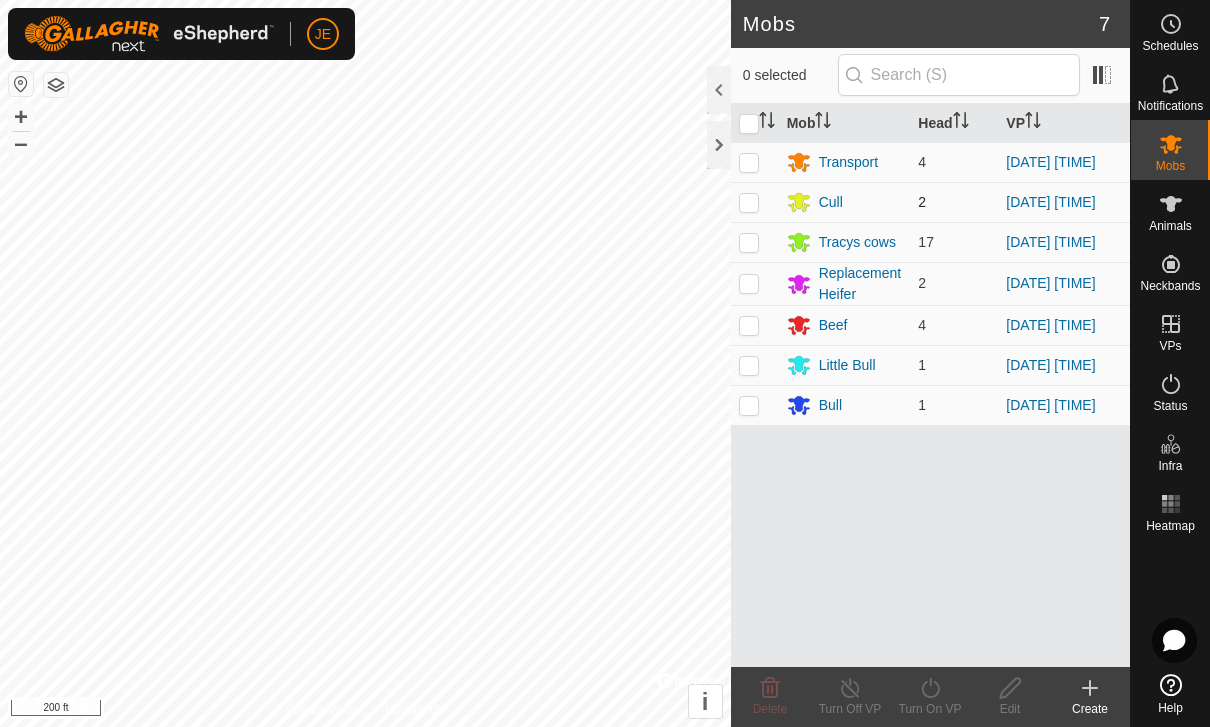 click at bounding box center [749, 202] 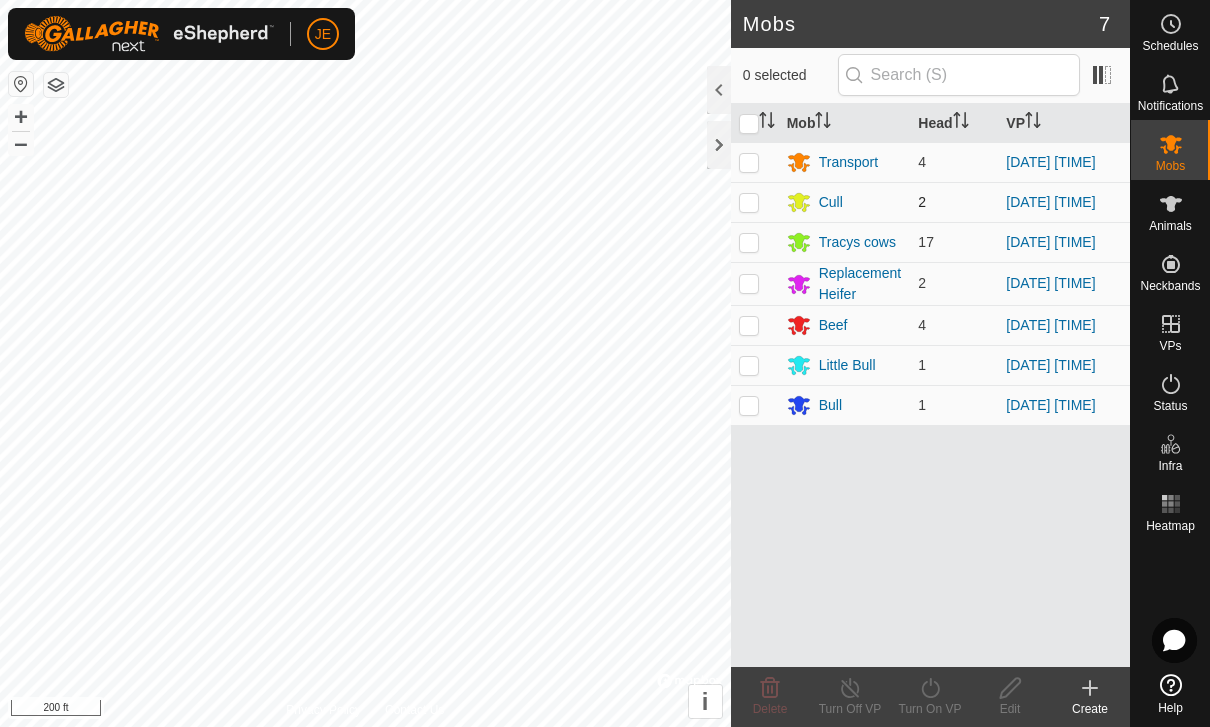 checkbox on "true" 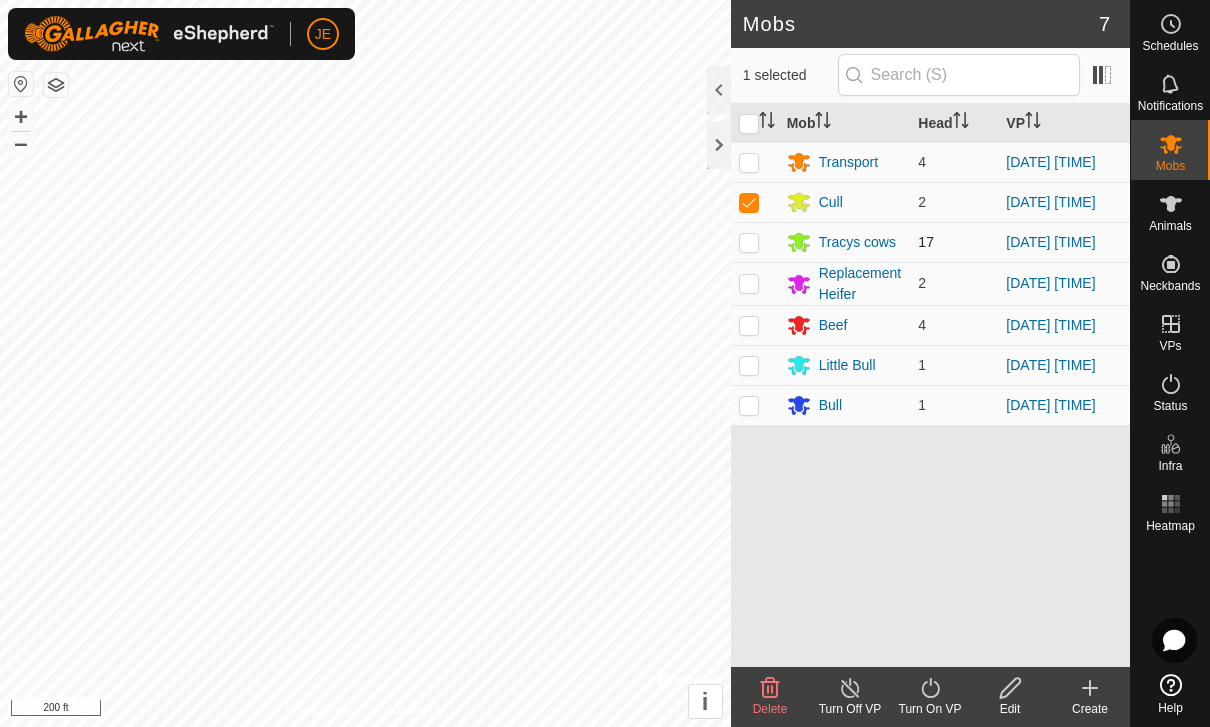 click at bounding box center (755, 242) 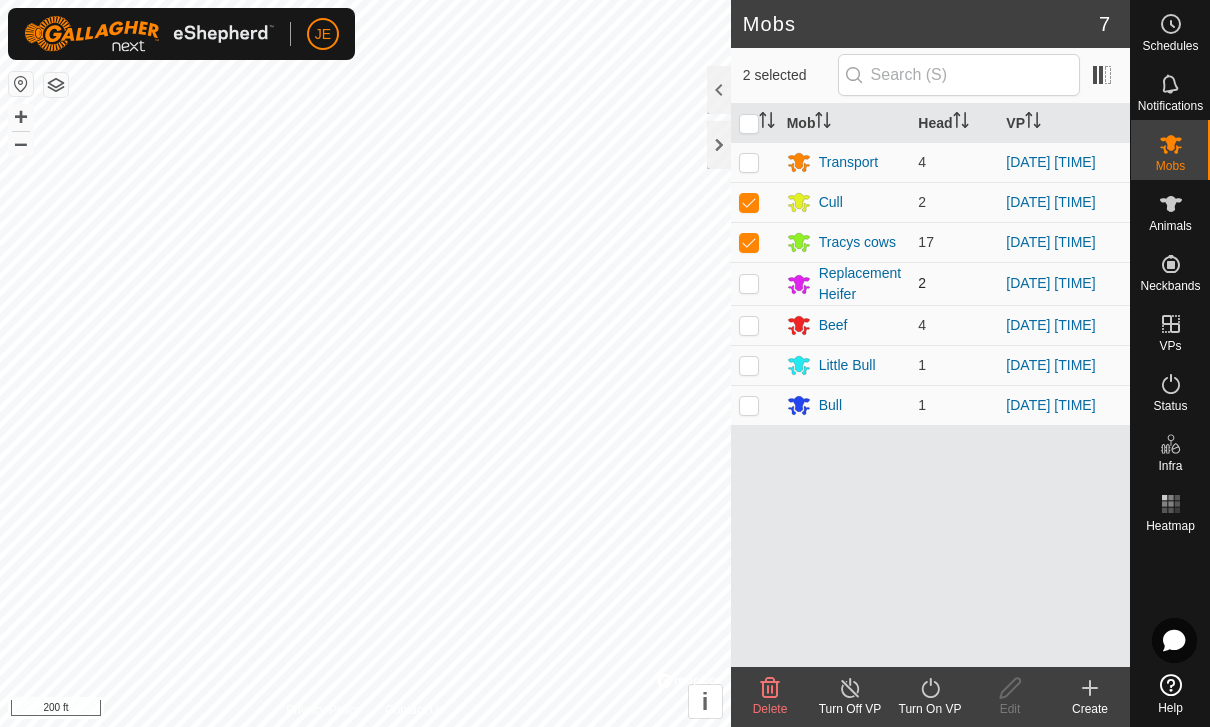 click at bounding box center (749, 283) 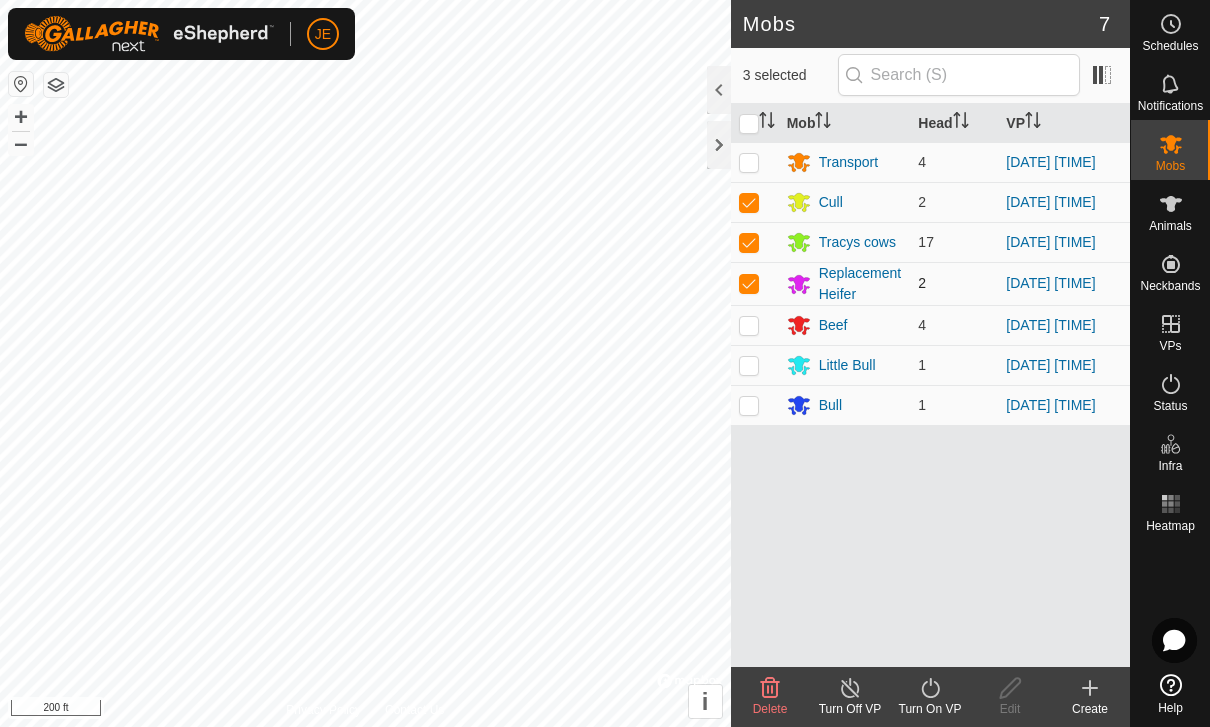 checkbox on "true" 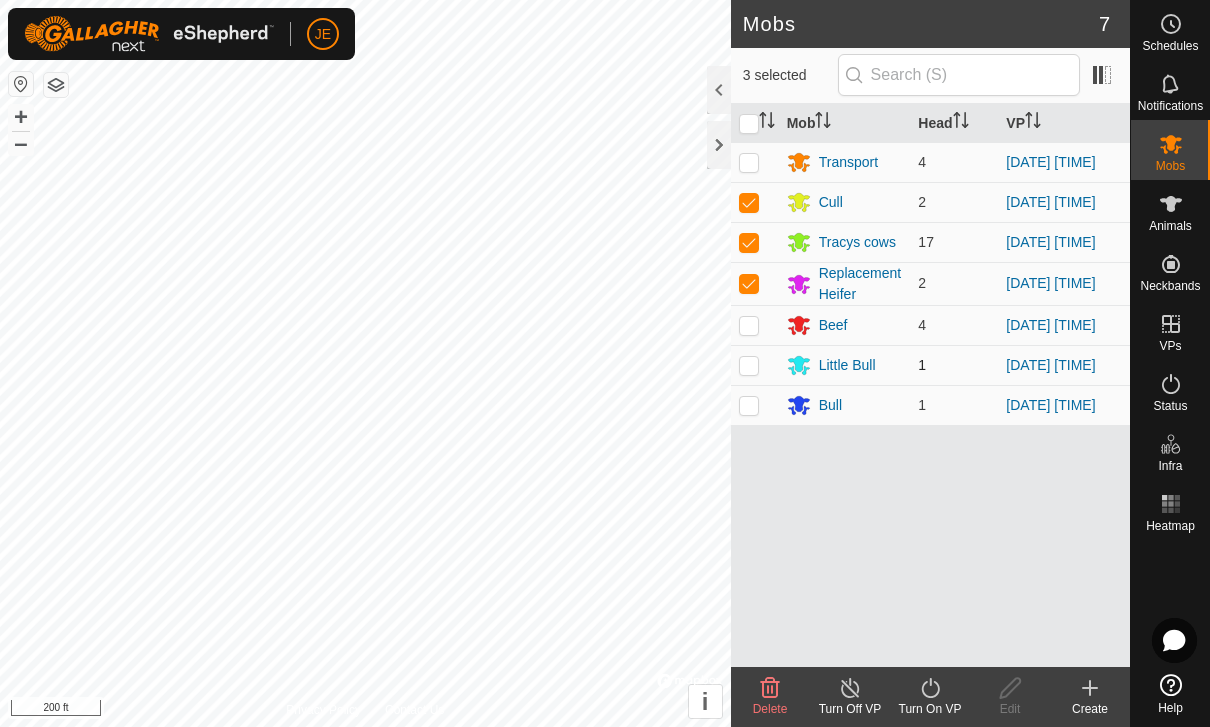 click at bounding box center [749, 365] 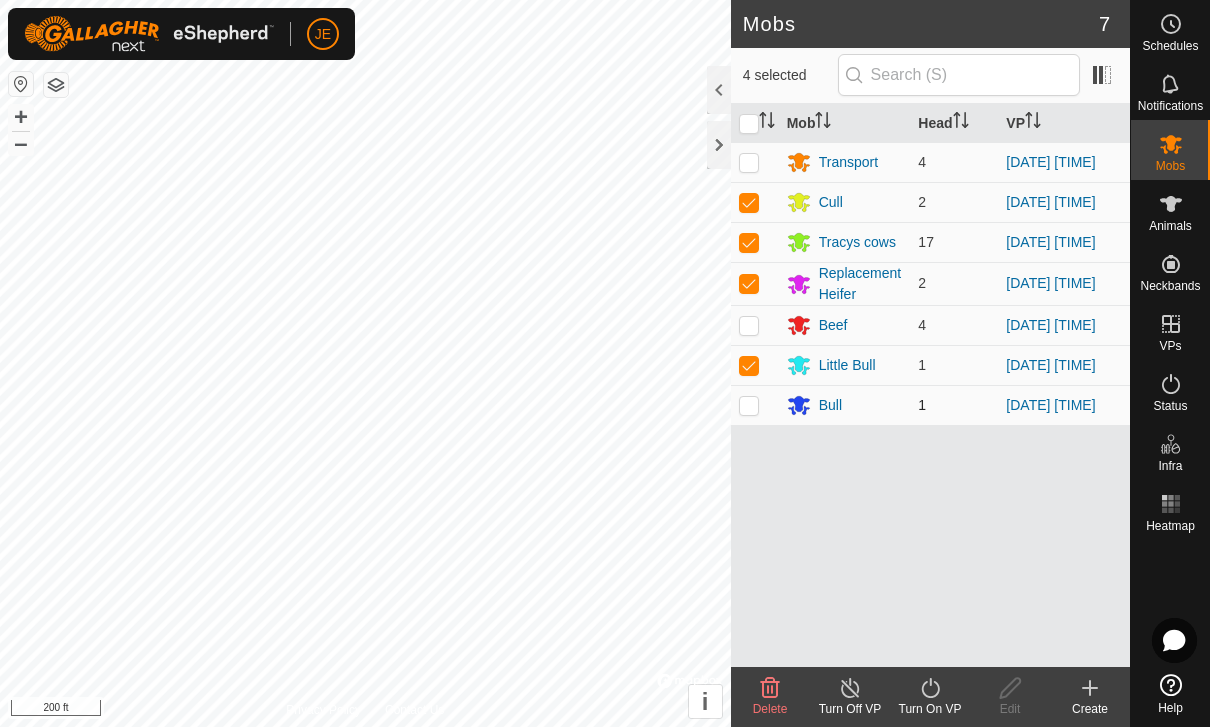 click at bounding box center [749, 405] 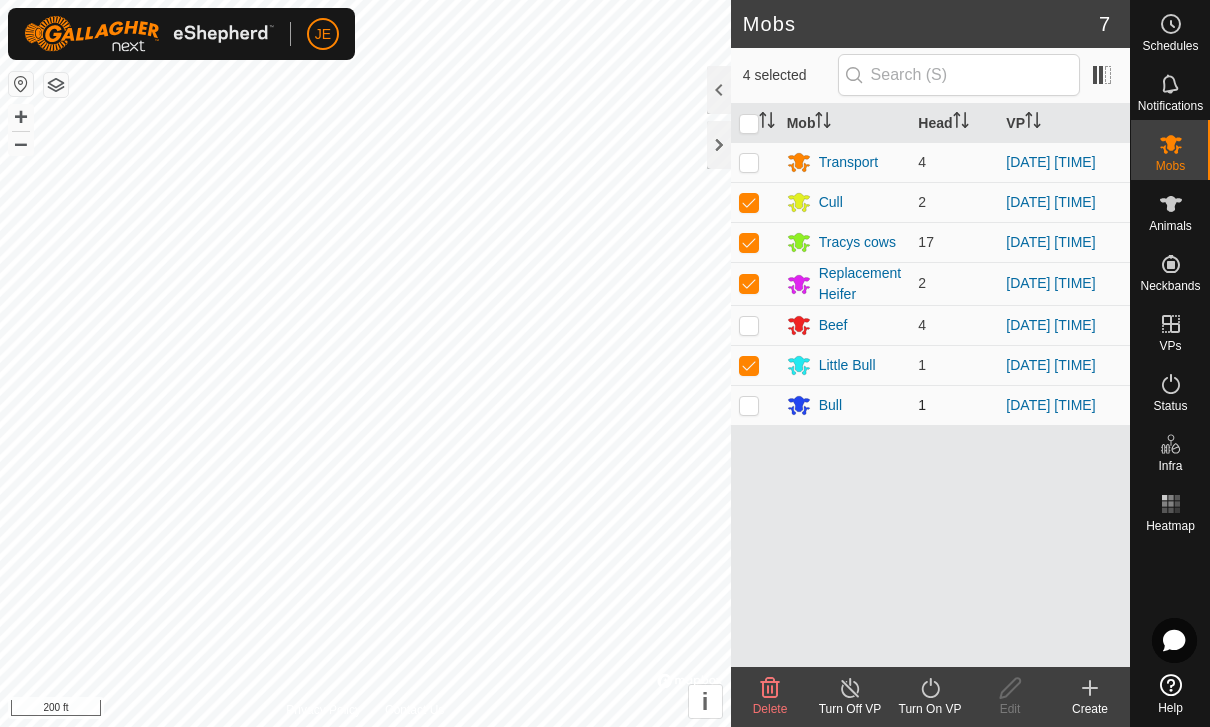 checkbox on "true" 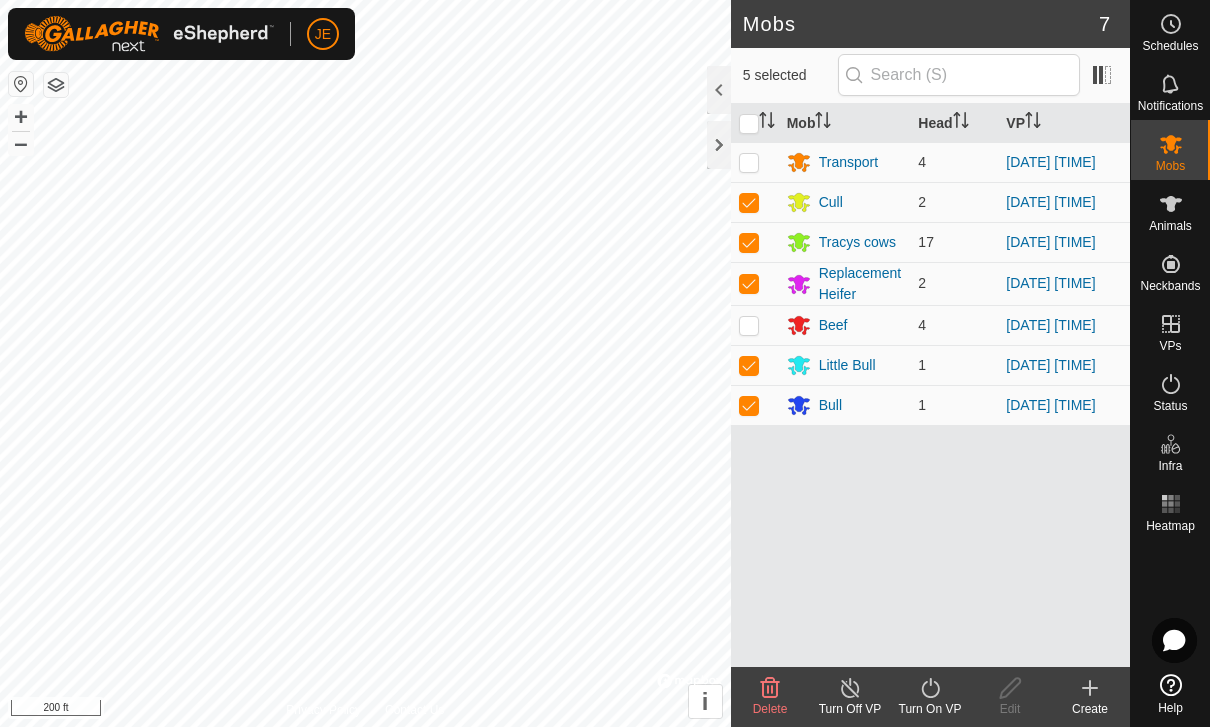click on "Turn On VP" 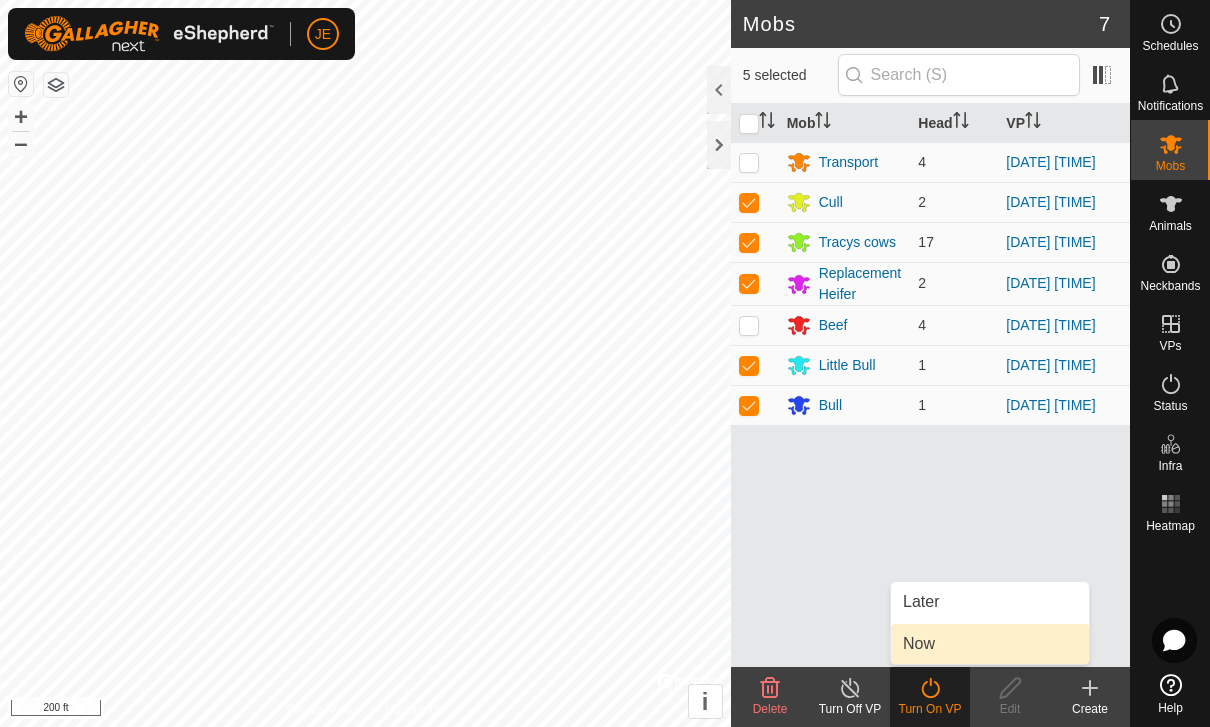 click on "Now" at bounding box center (919, 644) 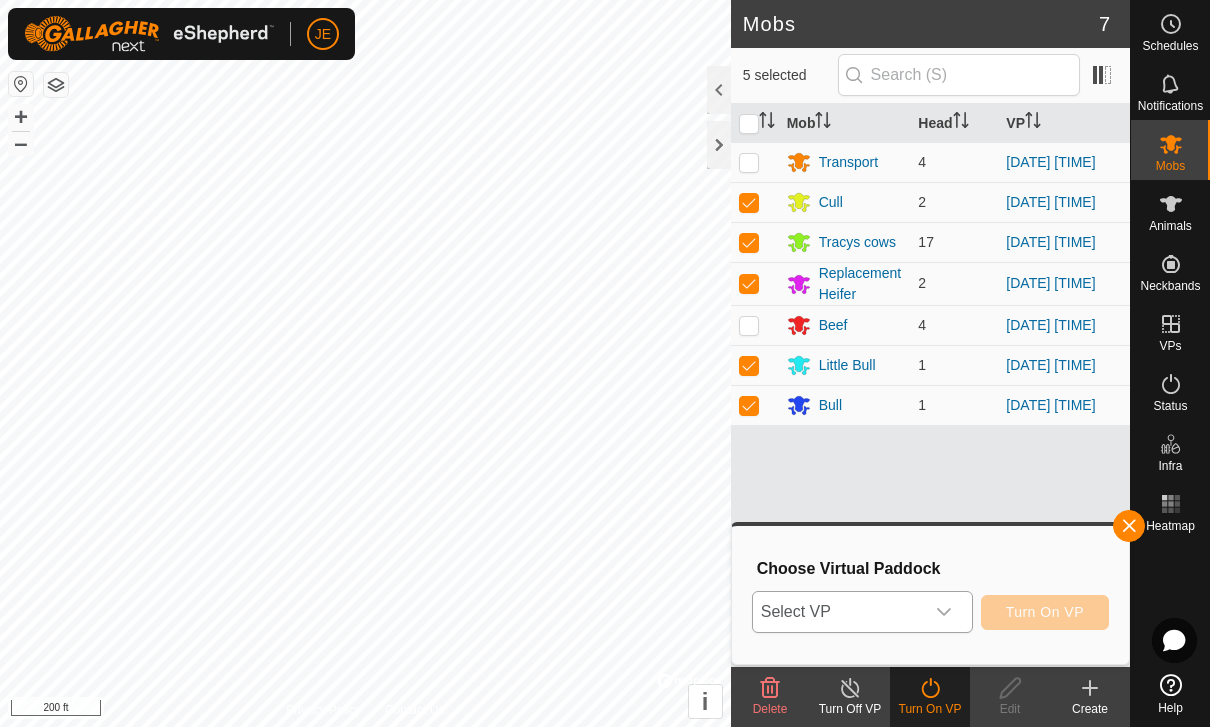 click on "Select VP" at bounding box center [838, 612] 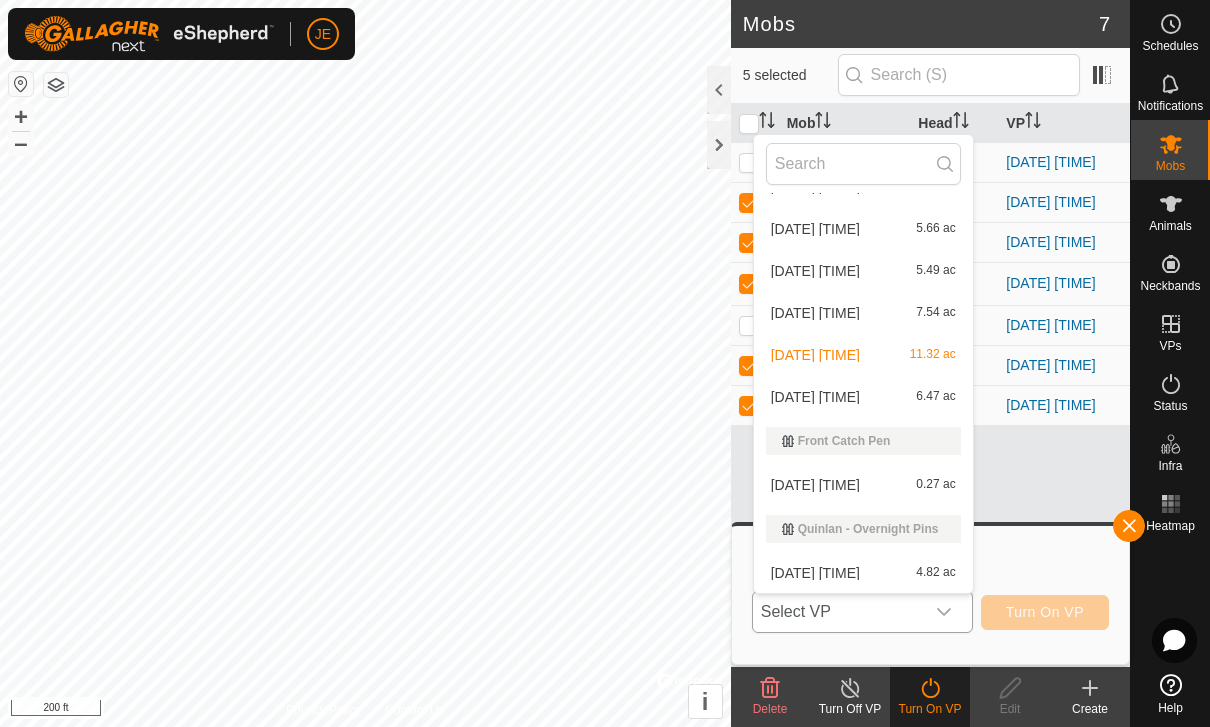 scroll, scrollTop: 1070, scrollLeft: 0, axis: vertical 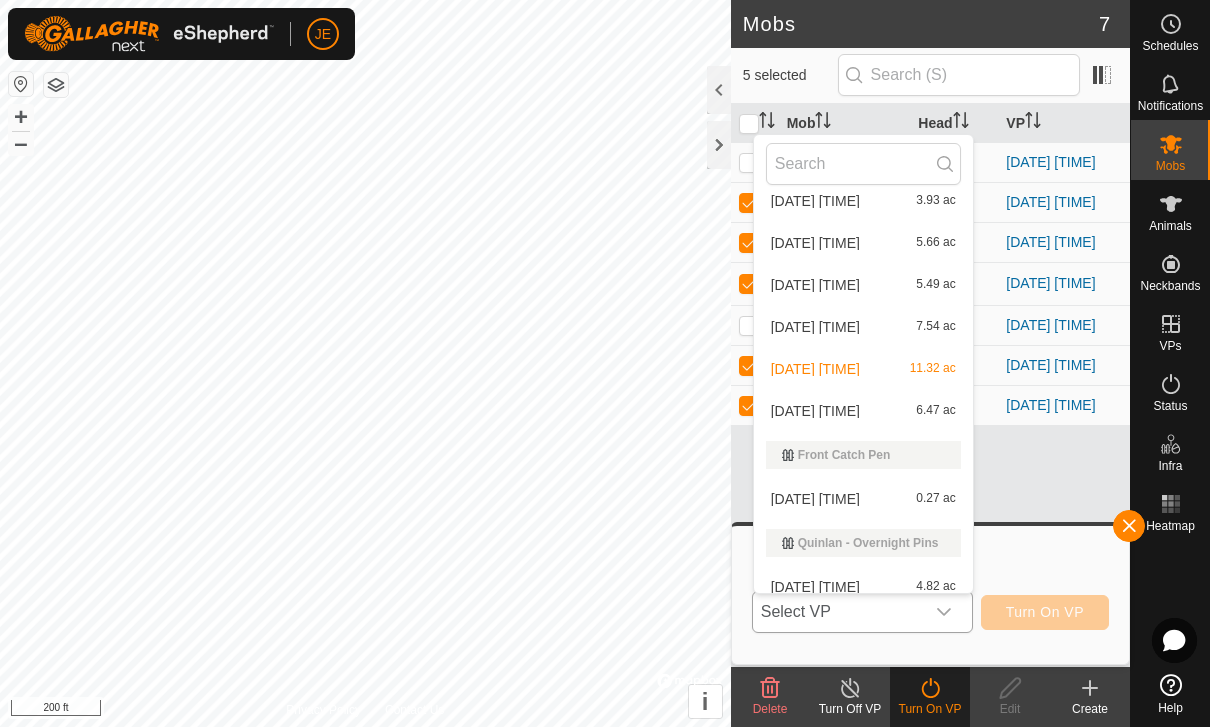 click on "[DATE] [TIME] [NUMBER] ac" at bounding box center (863, 411) 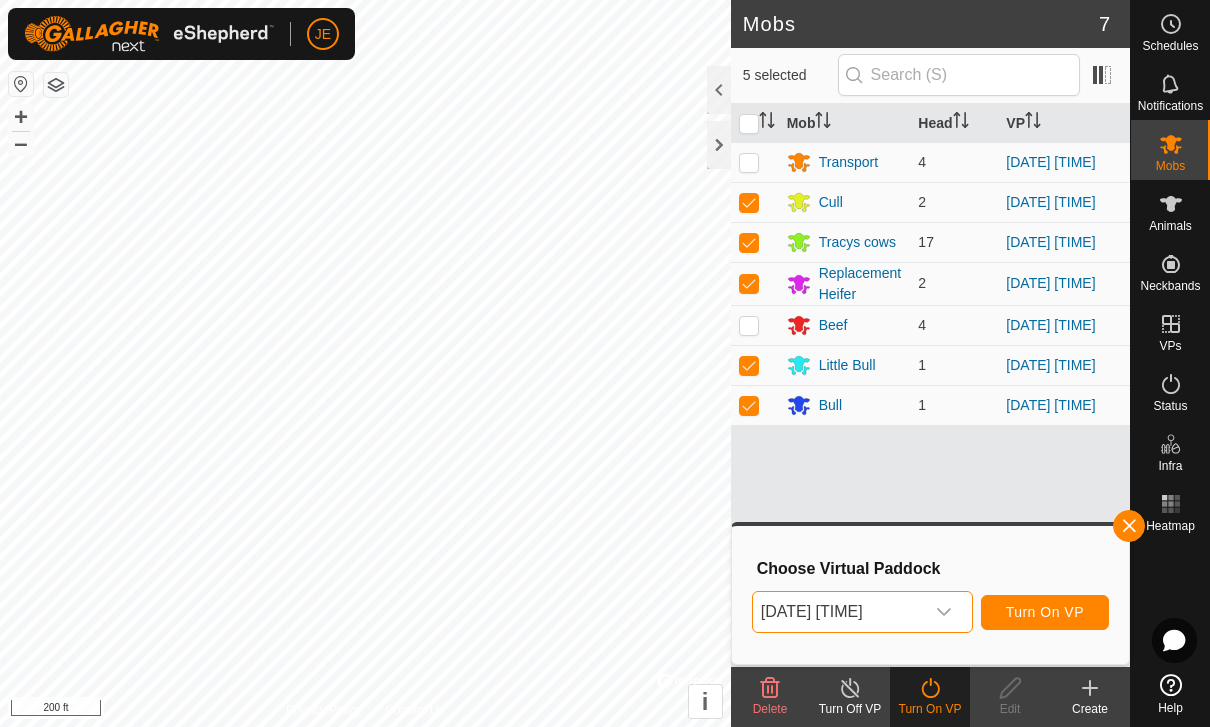 click on "Turn On VP" at bounding box center [1045, 612] 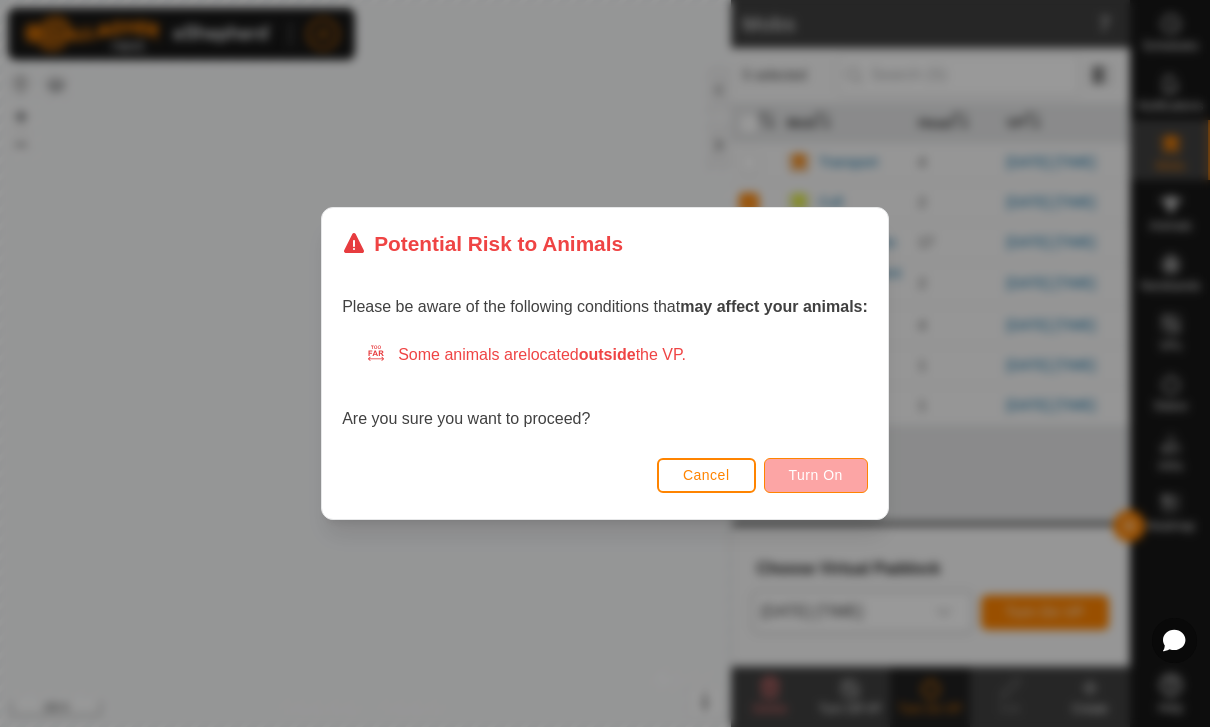 click on "Turn On" at bounding box center [816, 475] 